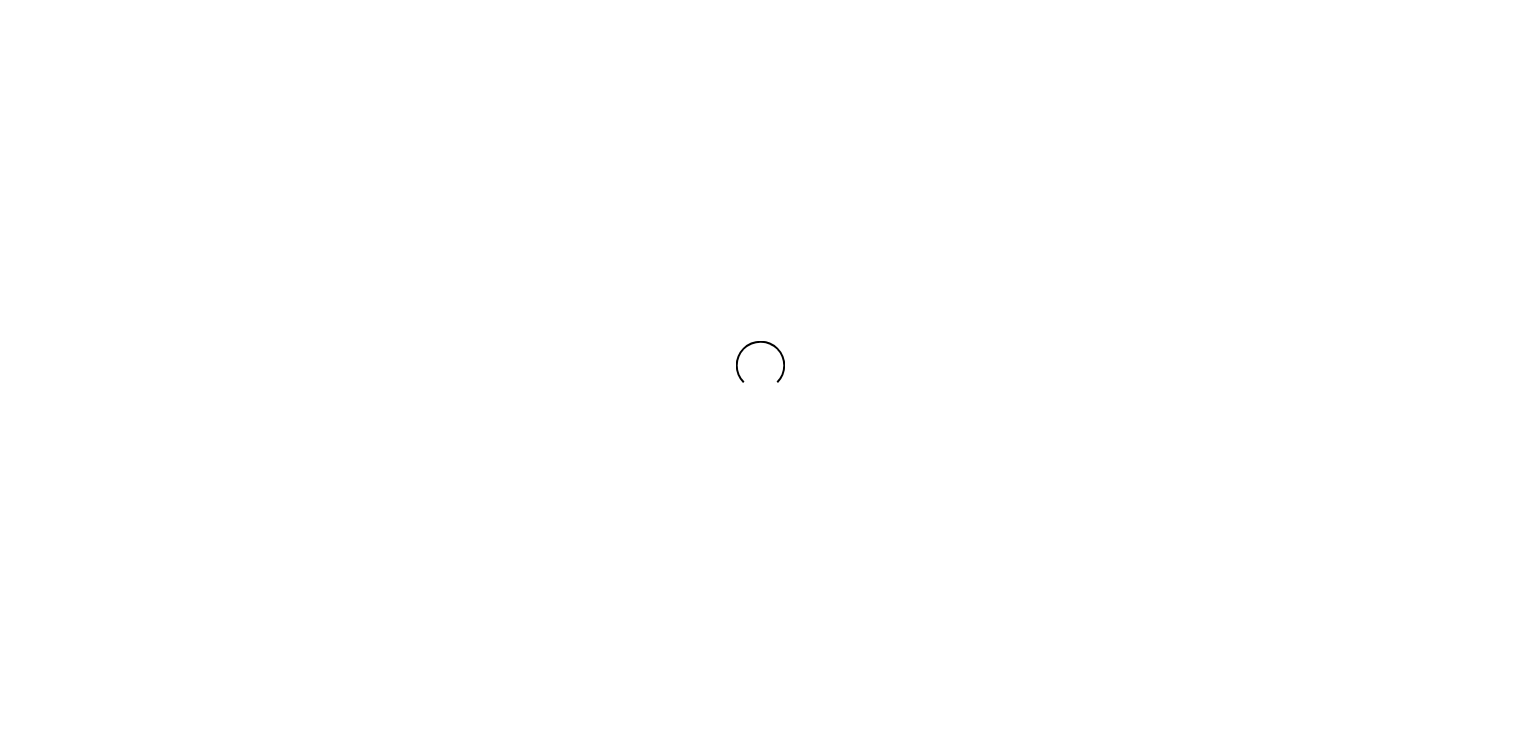 scroll, scrollTop: 0, scrollLeft: 0, axis: both 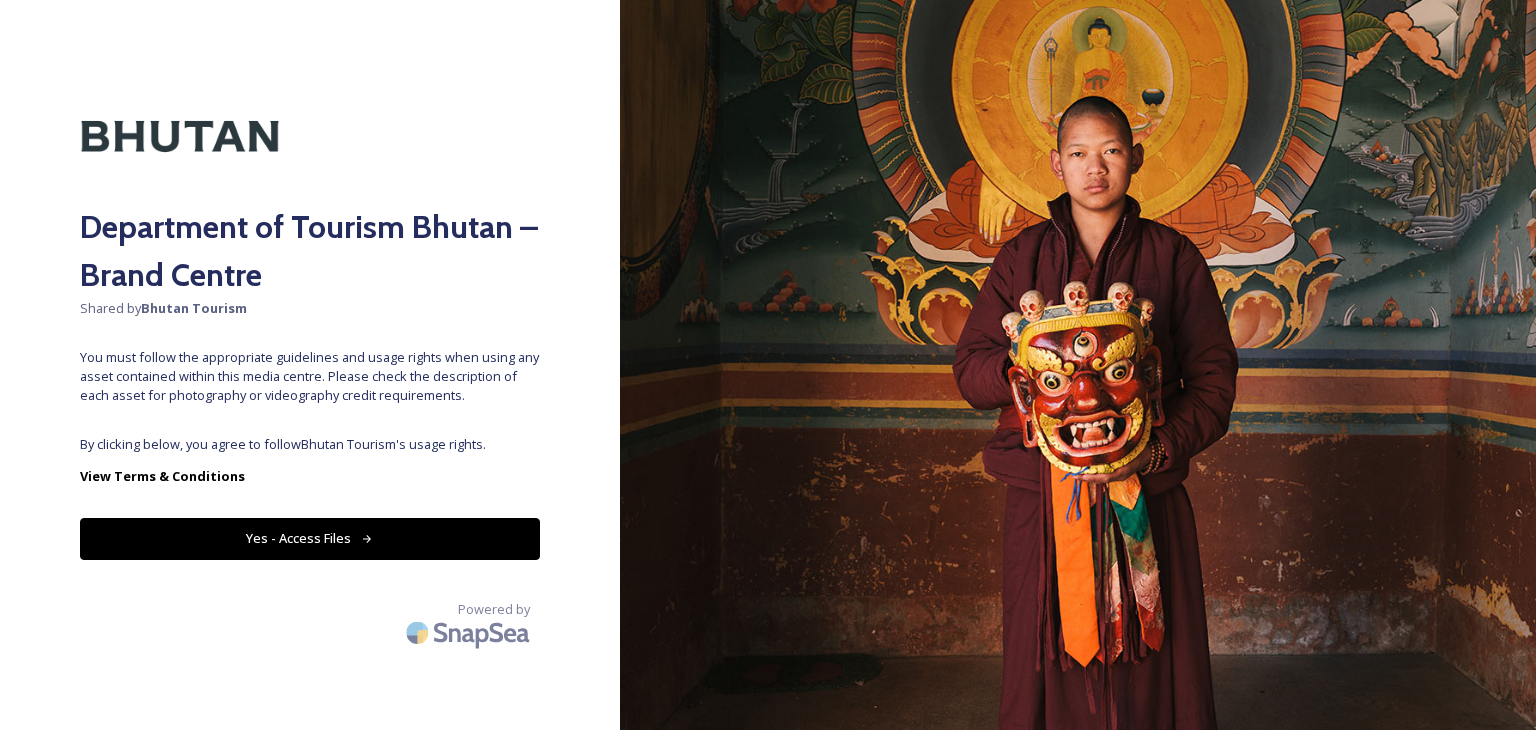 click on "Yes - Access Files" at bounding box center [310, 538] 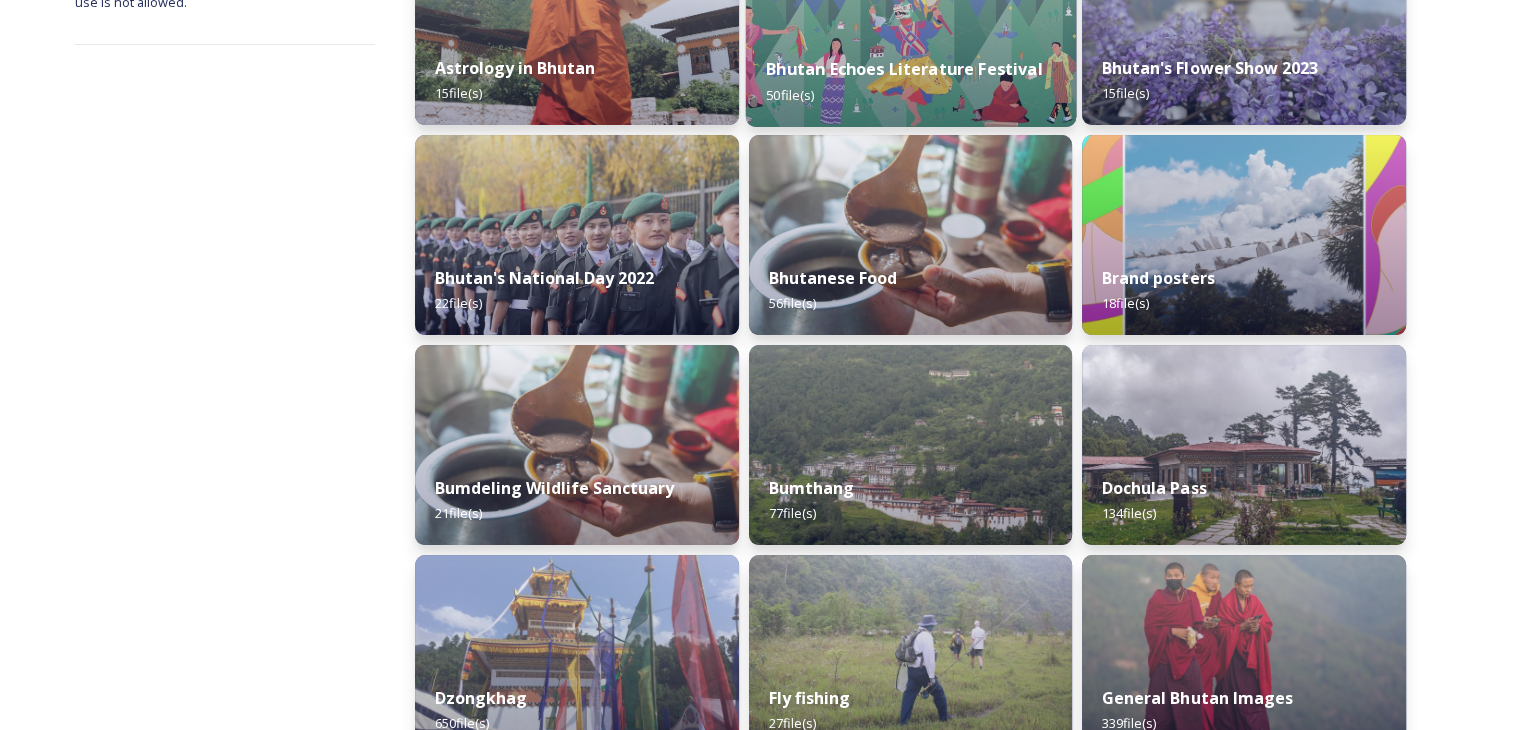 scroll, scrollTop: 398, scrollLeft: 0, axis: vertical 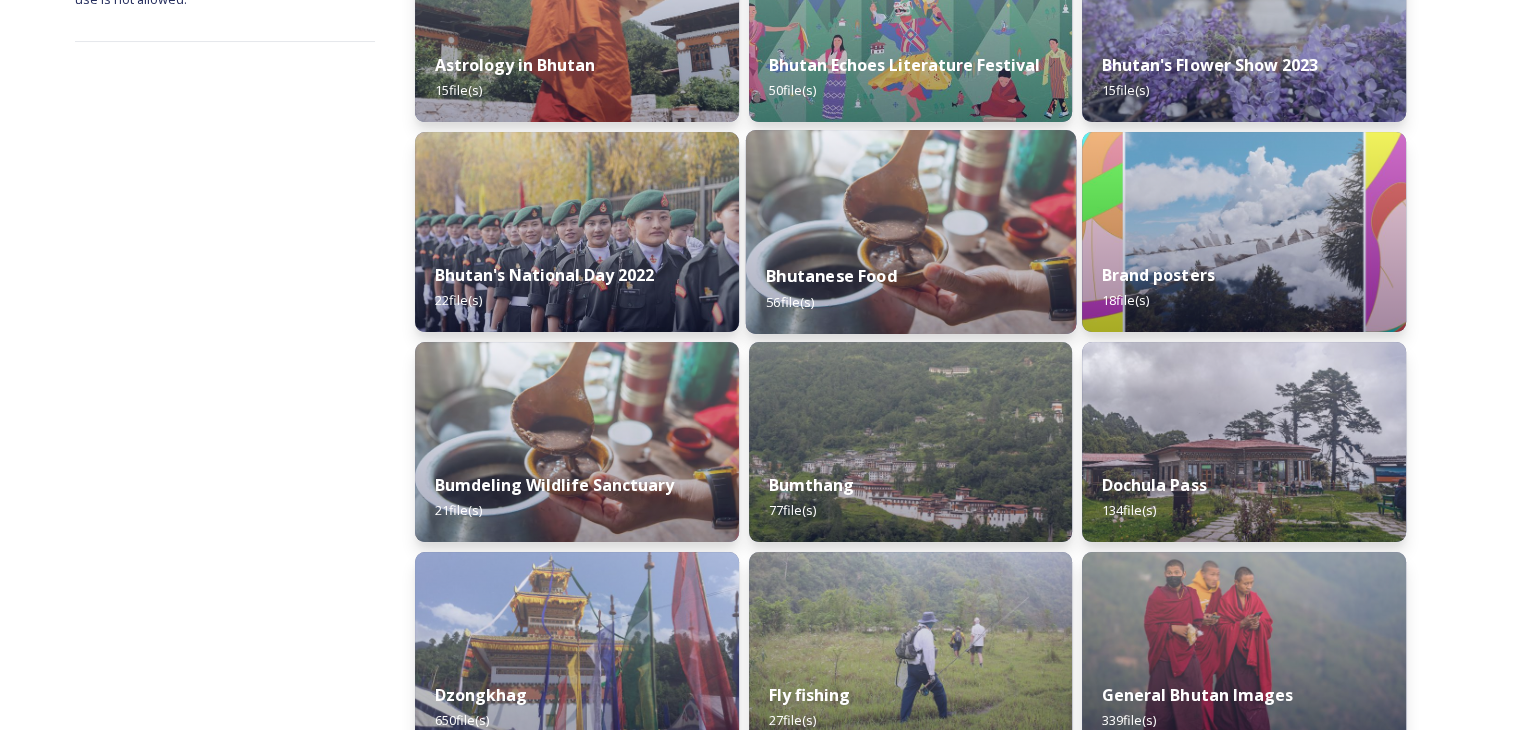 click at bounding box center [910, 232] 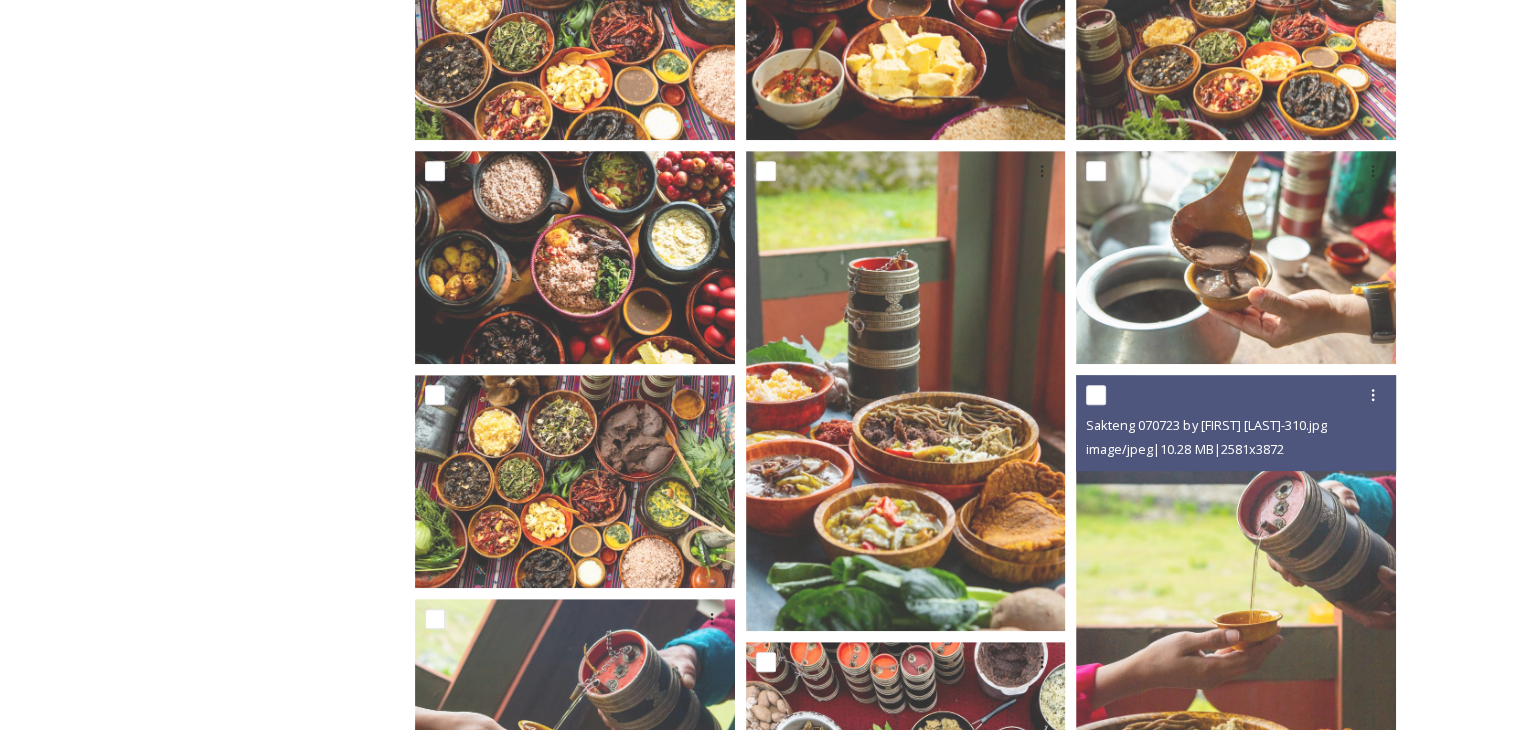 scroll, scrollTop: 947, scrollLeft: 0, axis: vertical 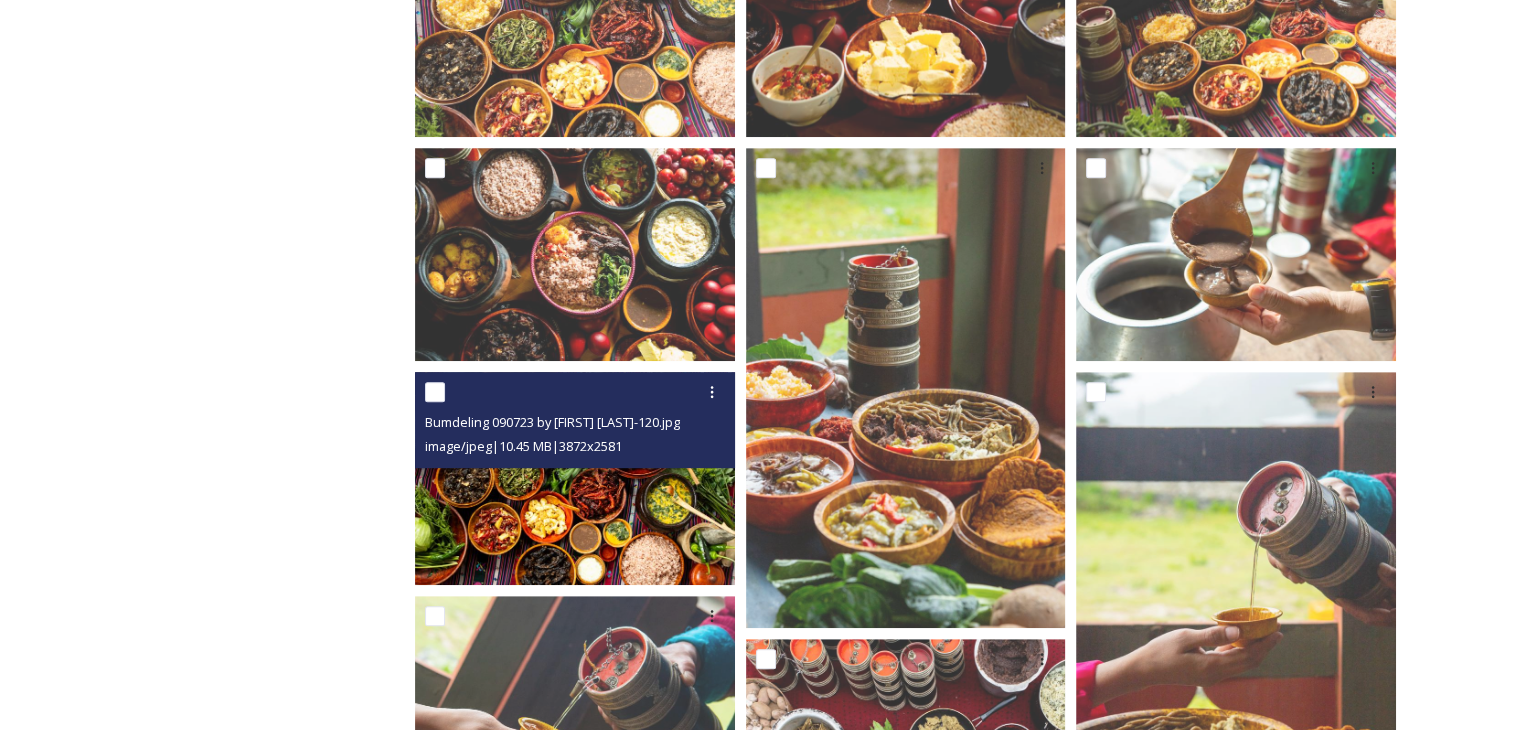 click at bounding box center (575, 478) 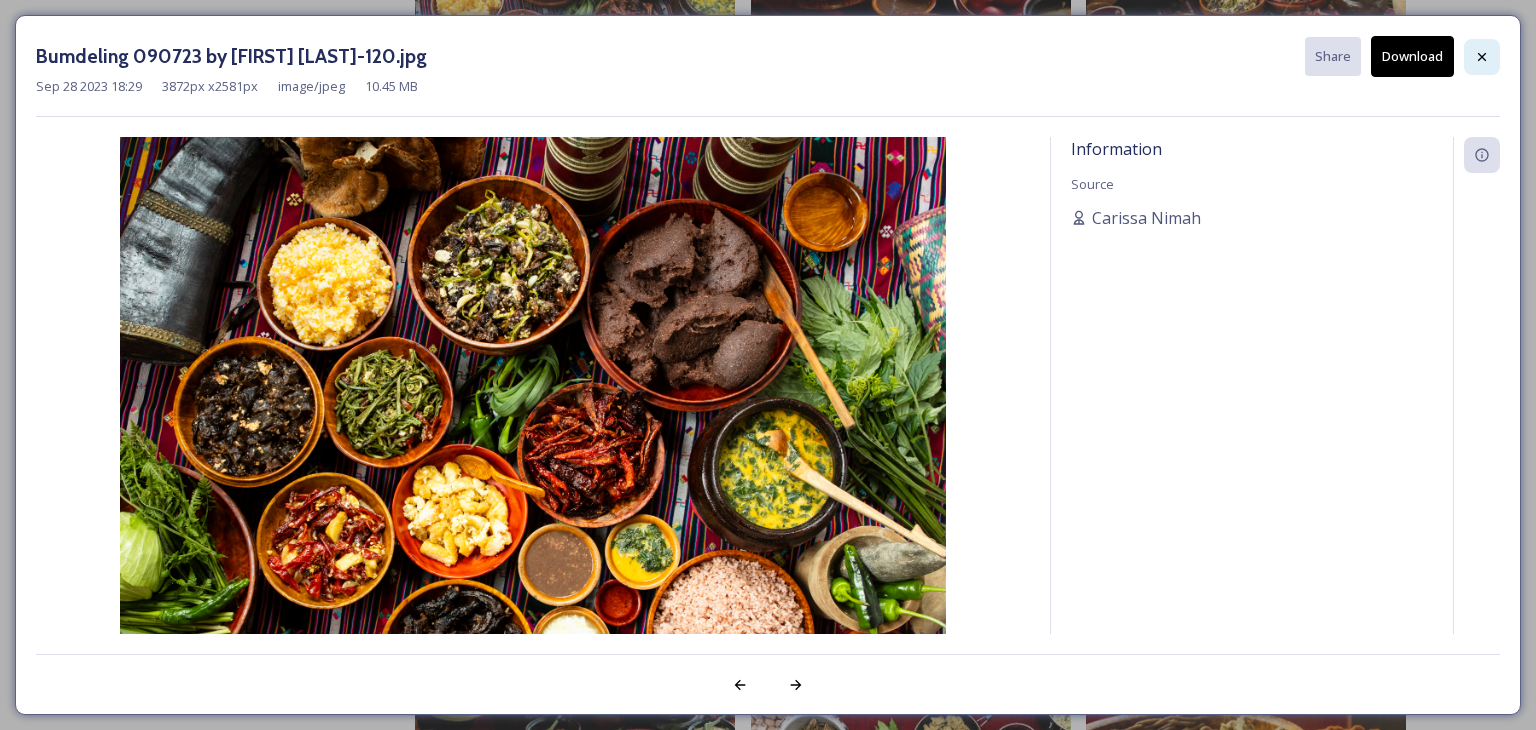 click 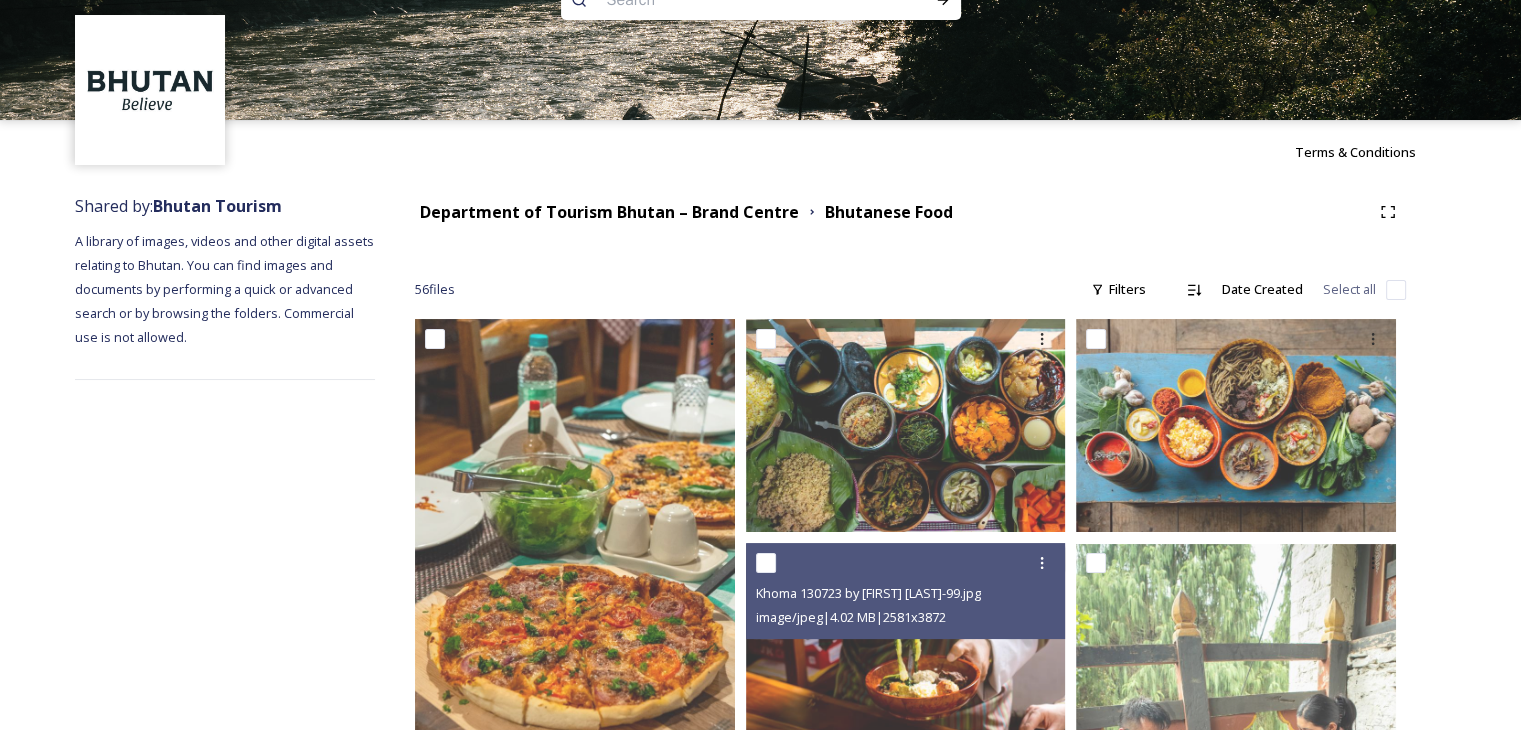 scroll, scrollTop: 0, scrollLeft: 0, axis: both 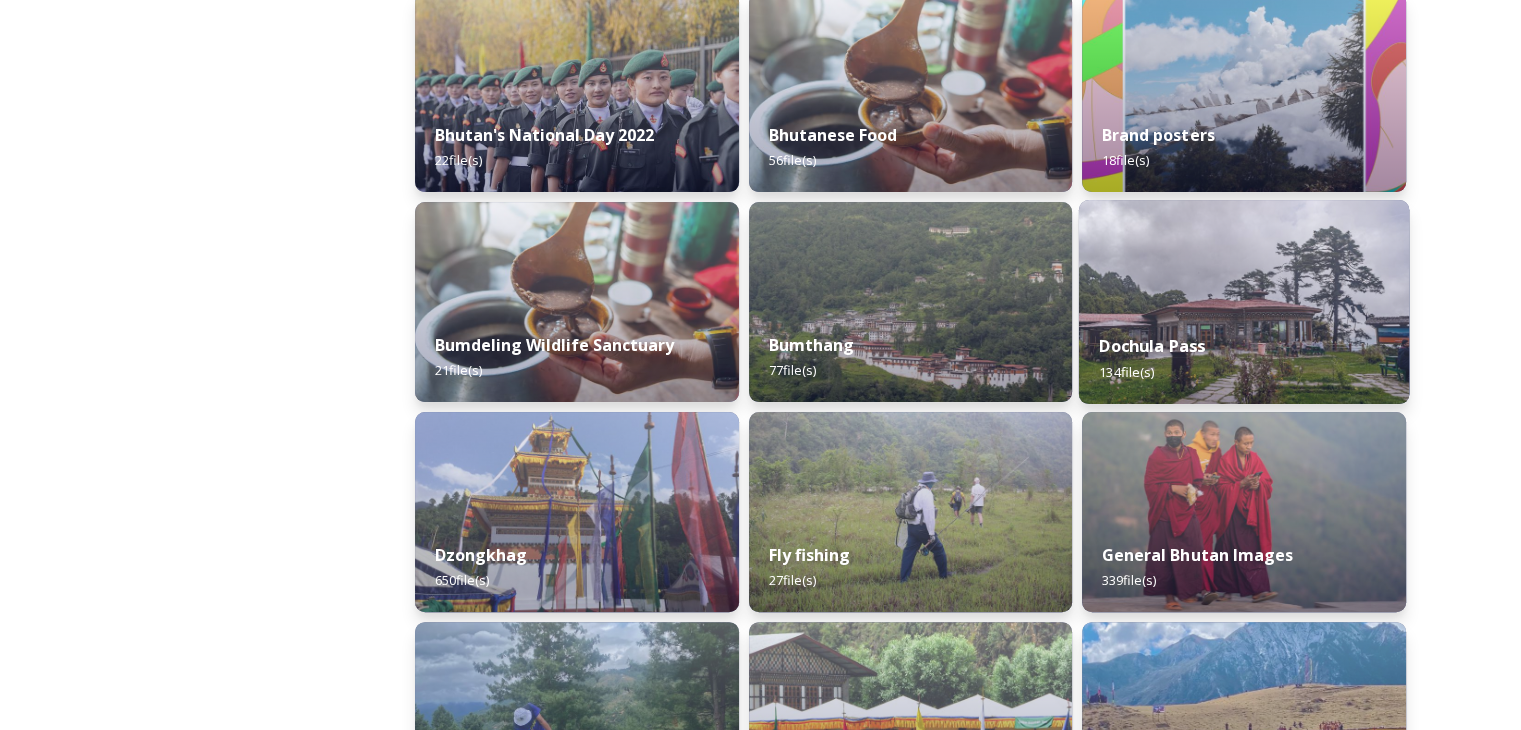click on "Dochula Pass" at bounding box center [1153, 346] 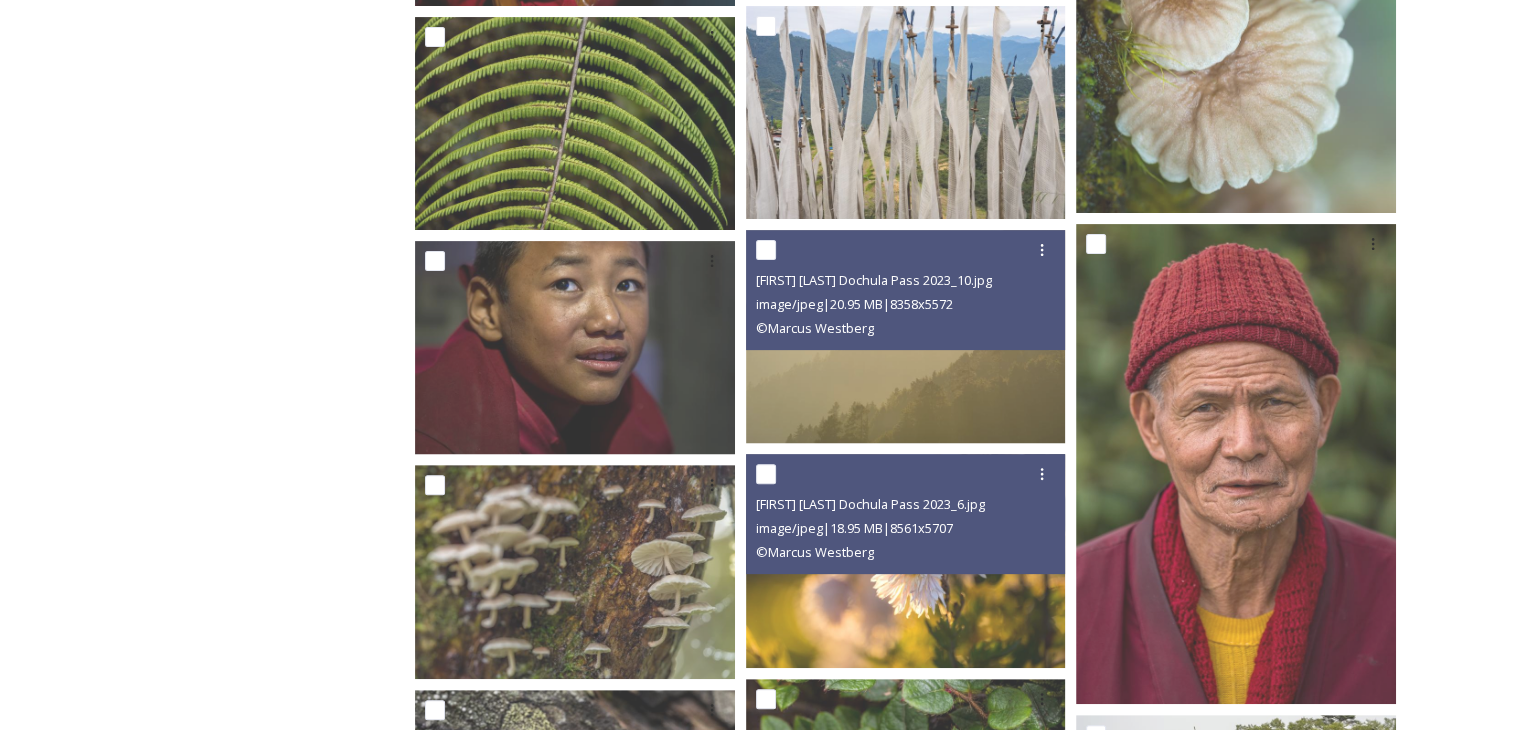 scroll, scrollTop: 8211, scrollLeft: 0, axis: vertical 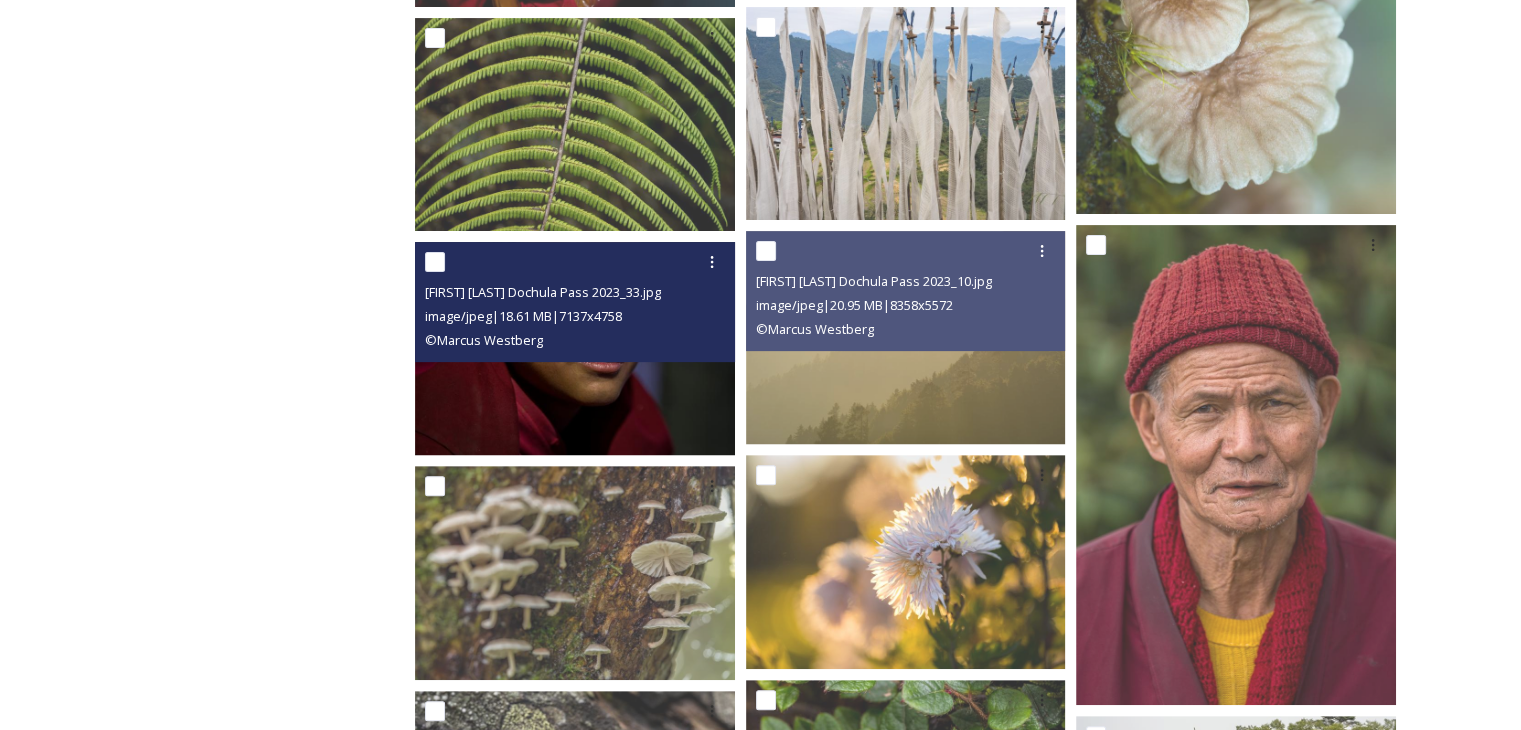 click at bounding box center (575, 348) 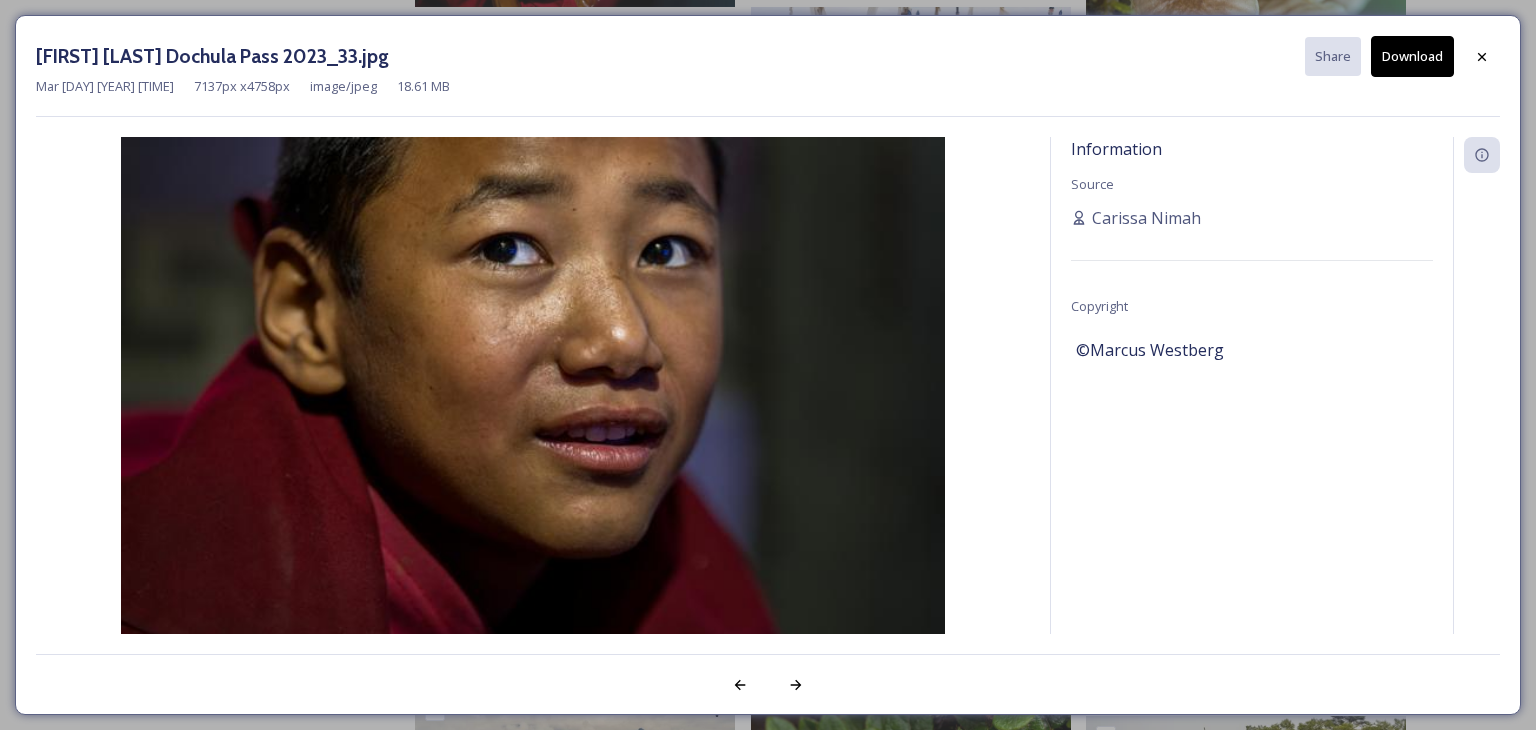 click at bounding box center (533, 412) 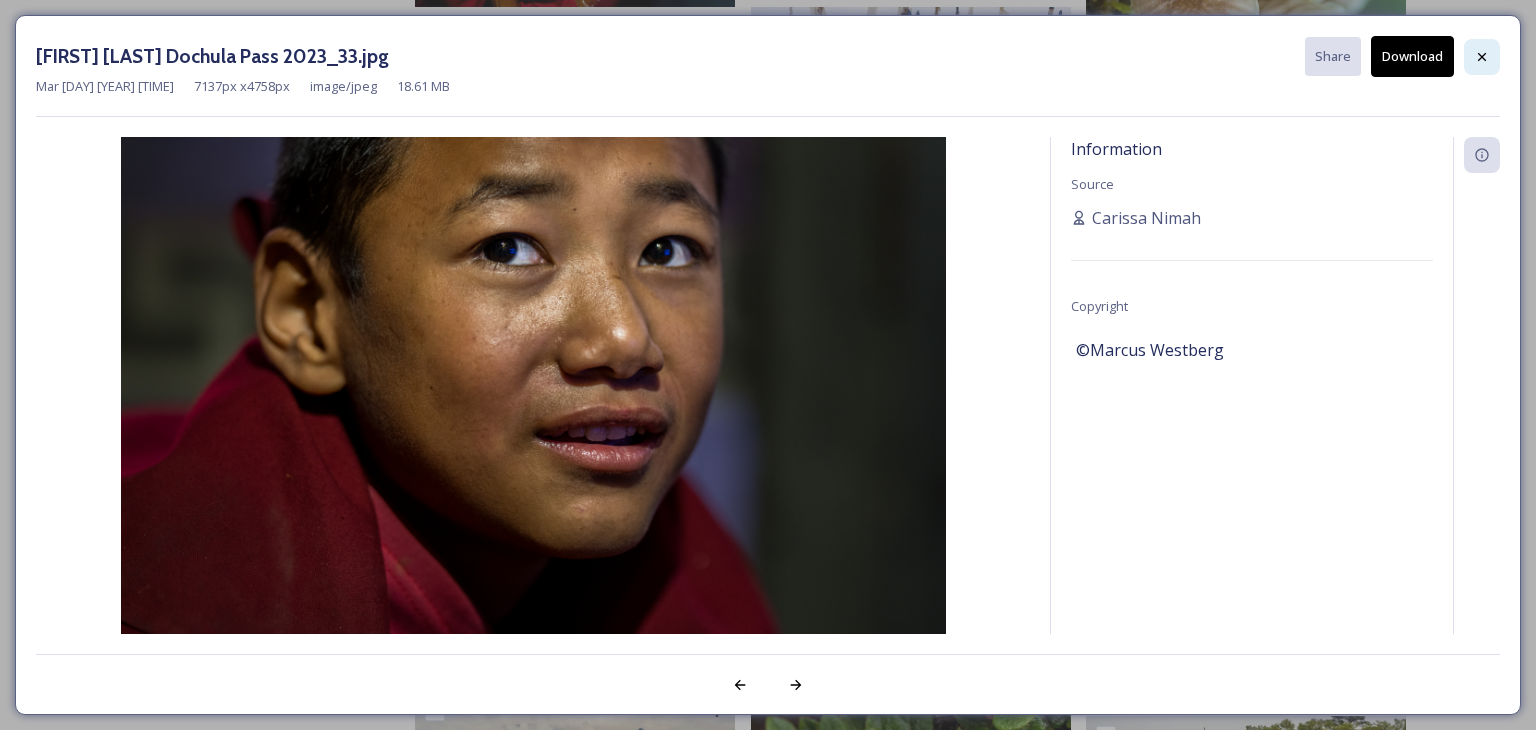 click 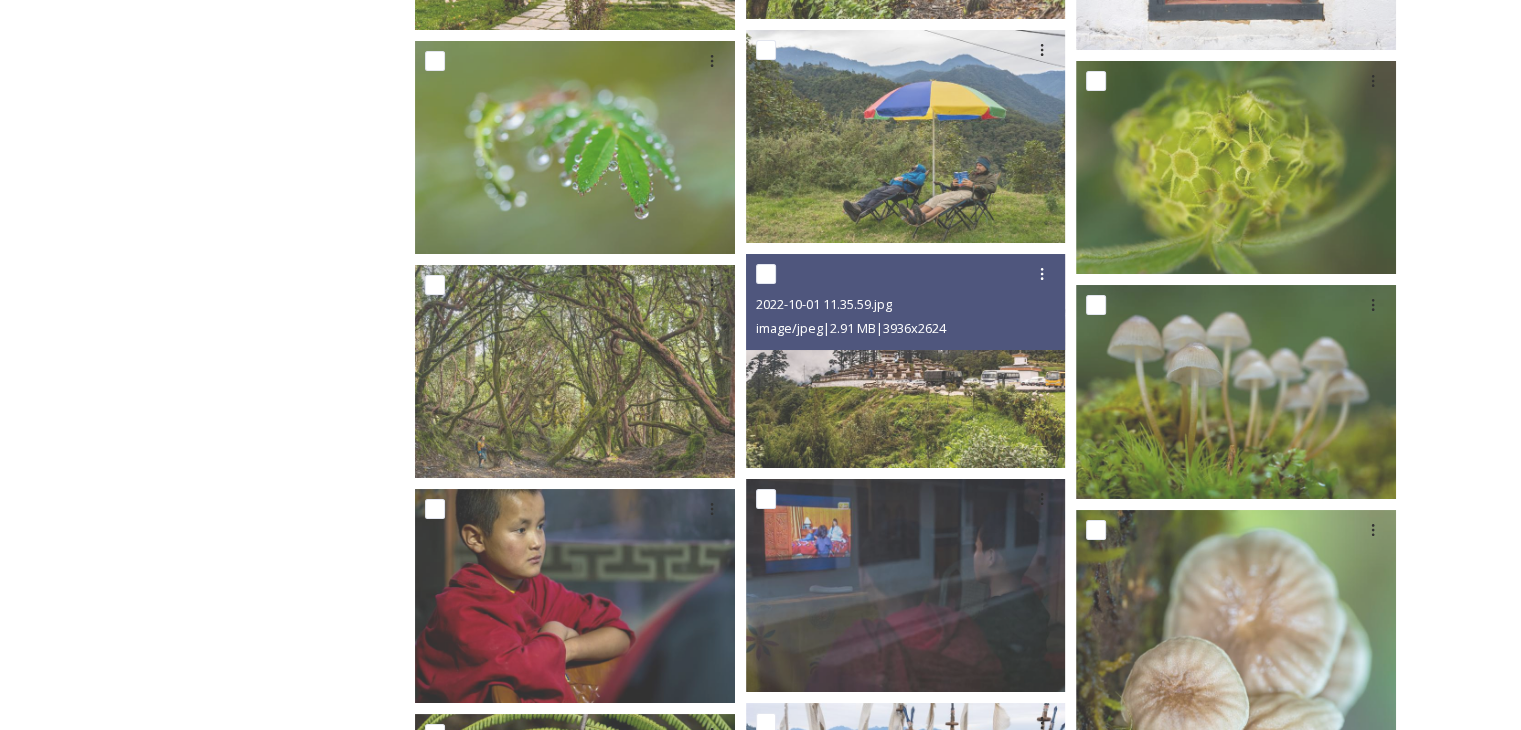 scroll, scrollTop: 7512, scrollLeft: 0, axis: vertical 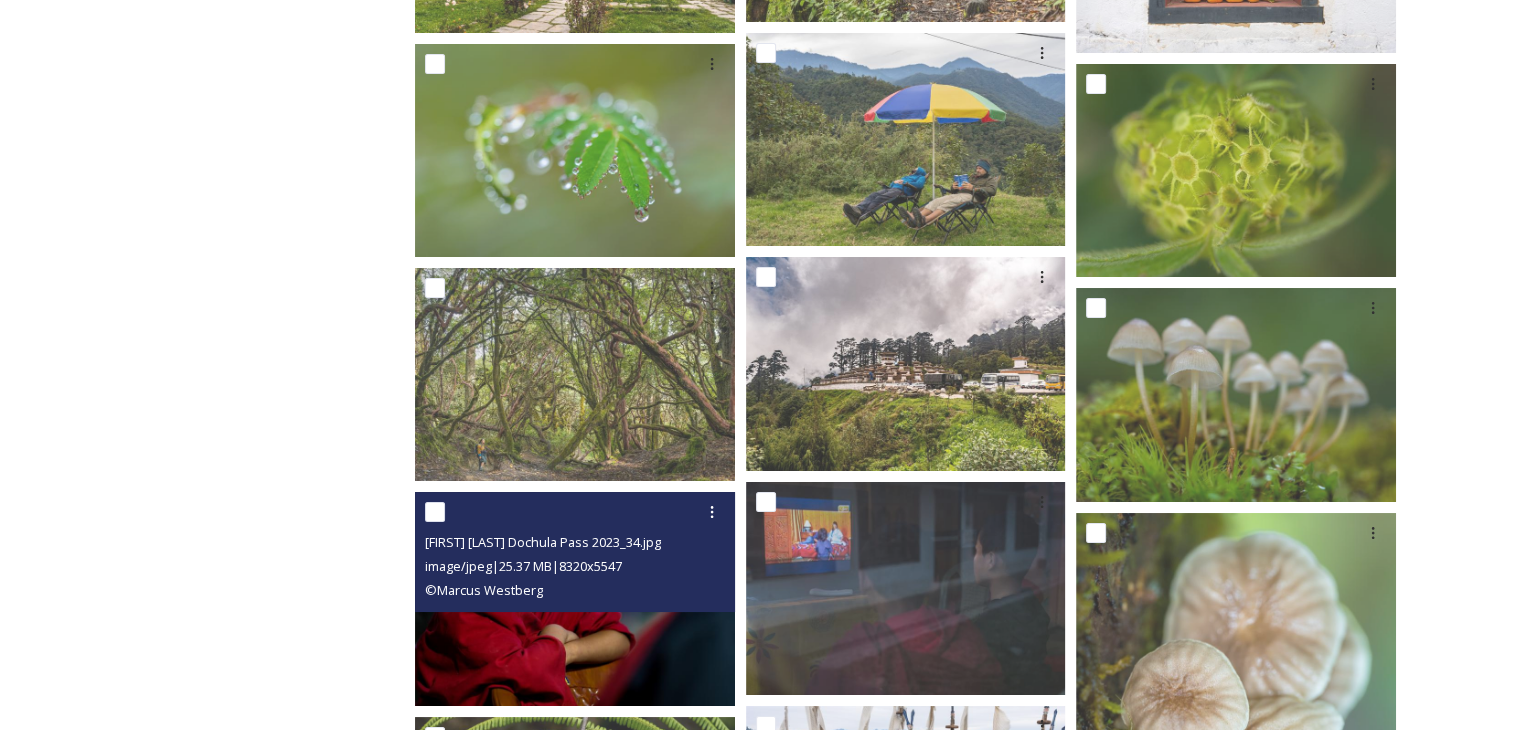 click at bounding box center [575, 598] 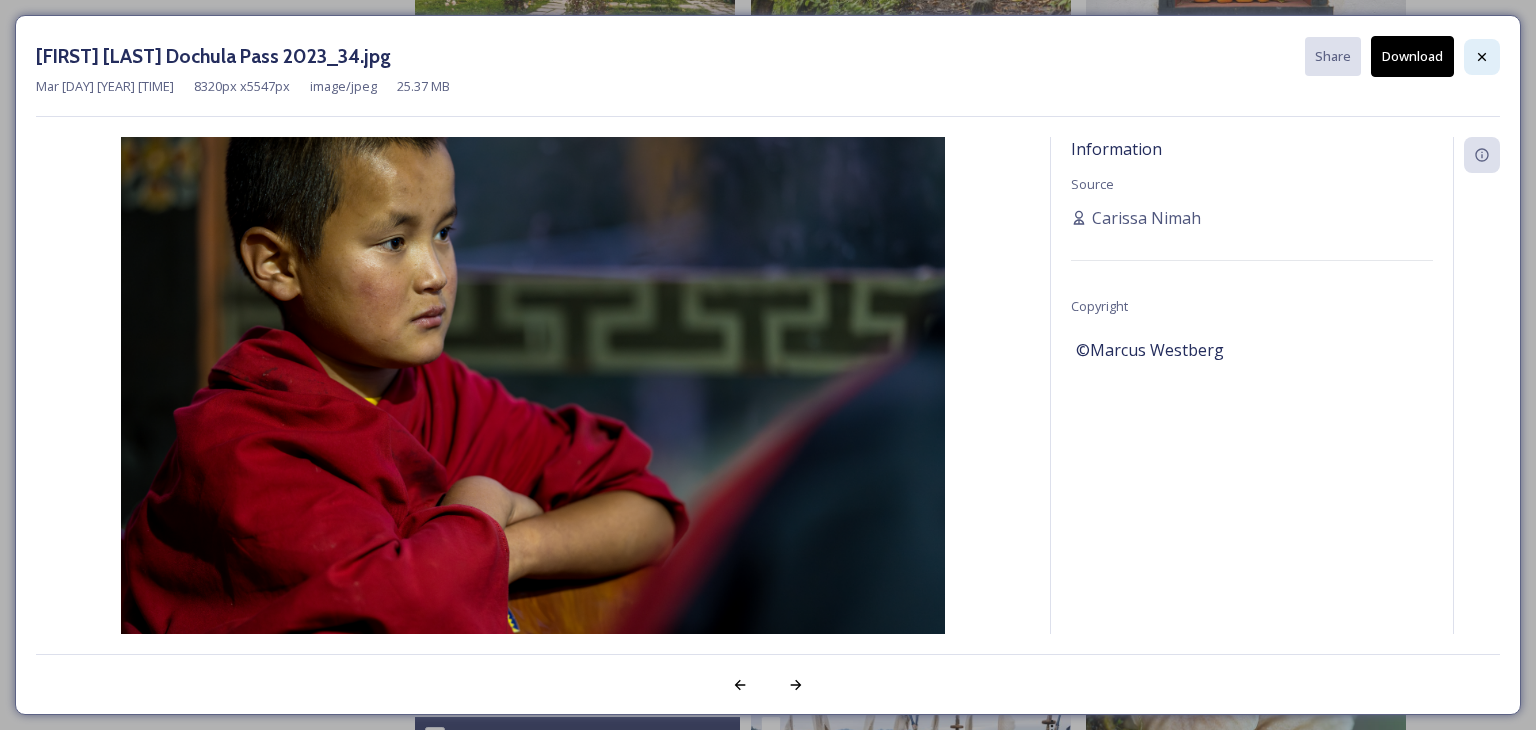 click 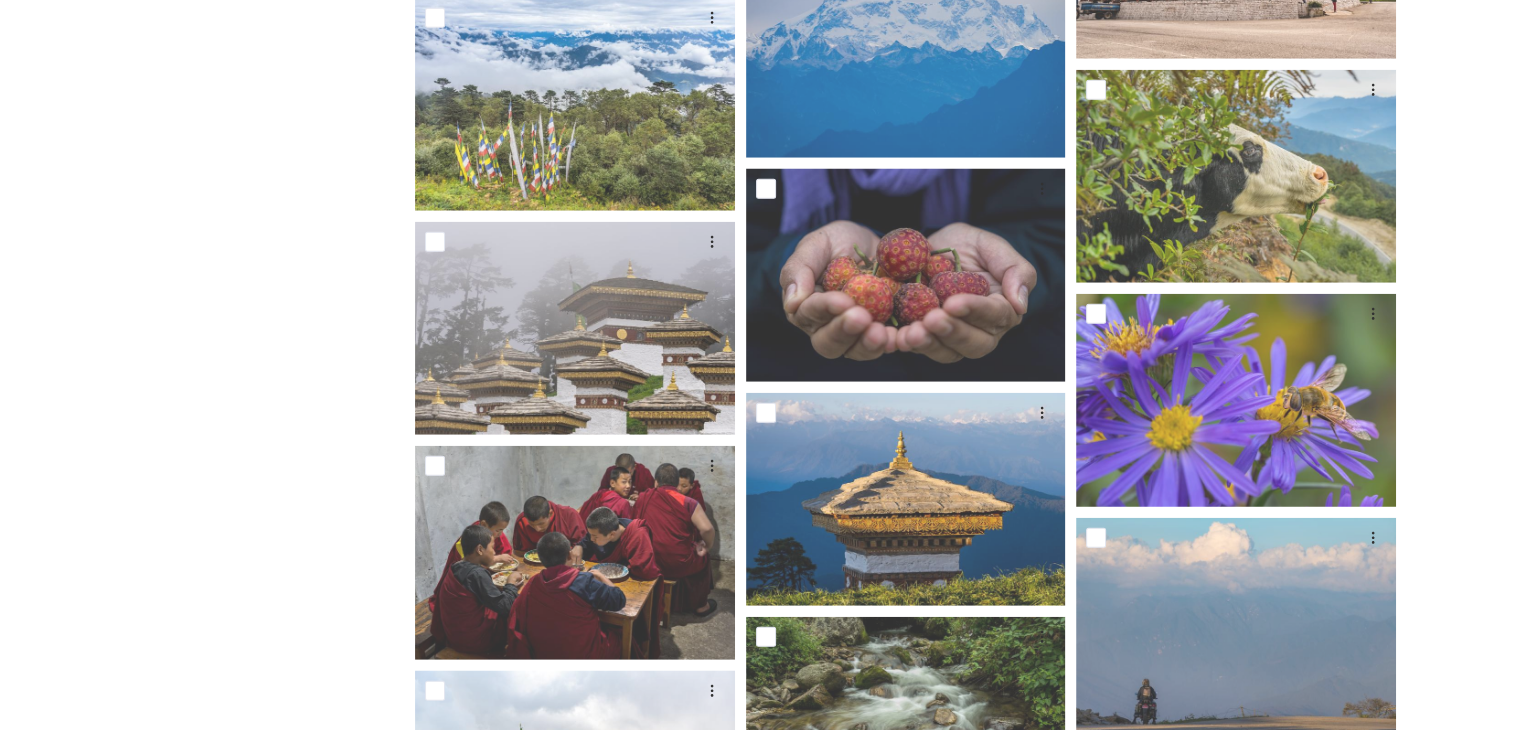 scroll, scrollTop: 5313, scrollLeft: 0, axis: vertical 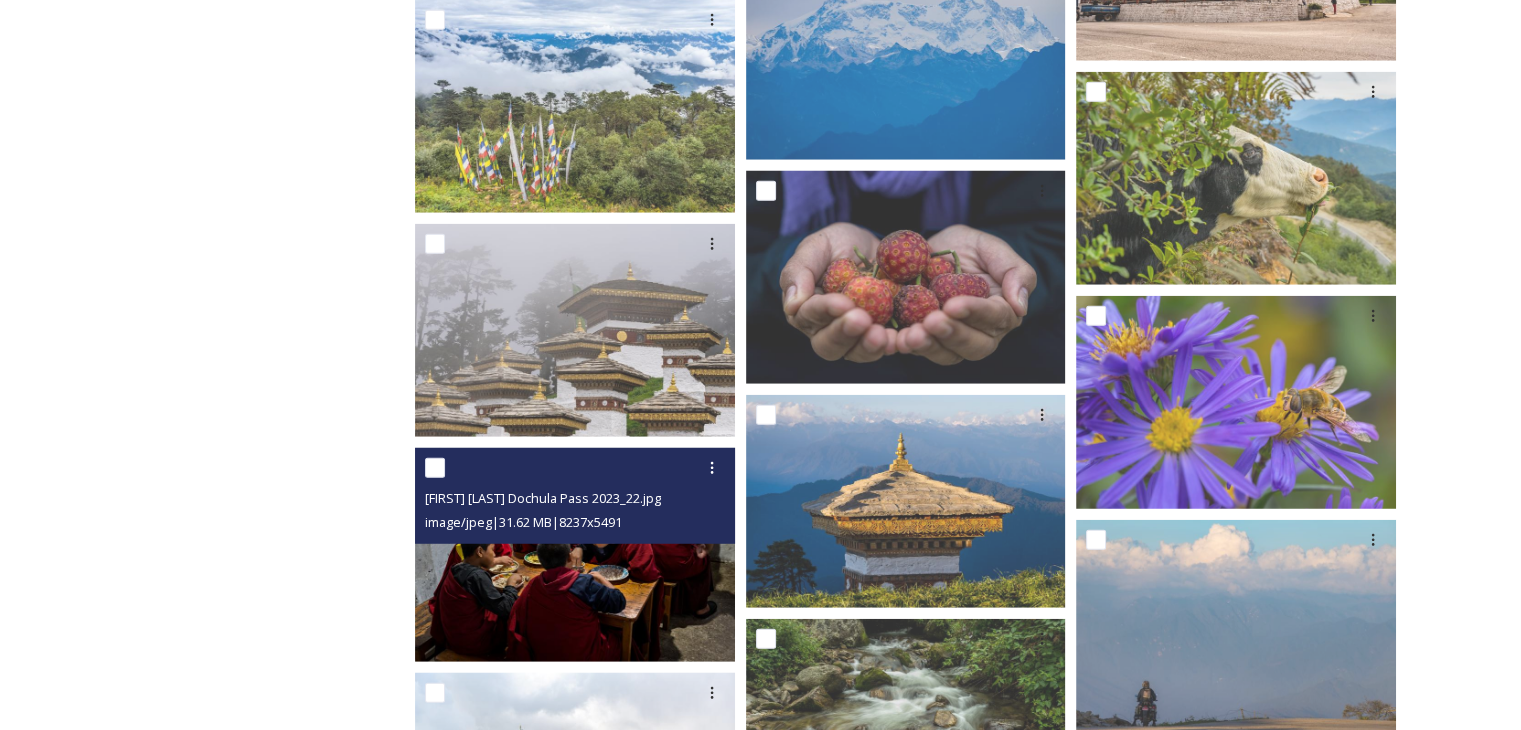 click on "[FIRST] [LAST] Dochula Pass 2023_22.jpg image/jpeg  |  31.62 MB  |  8237  x  5491" at bounding box center [575, 496] 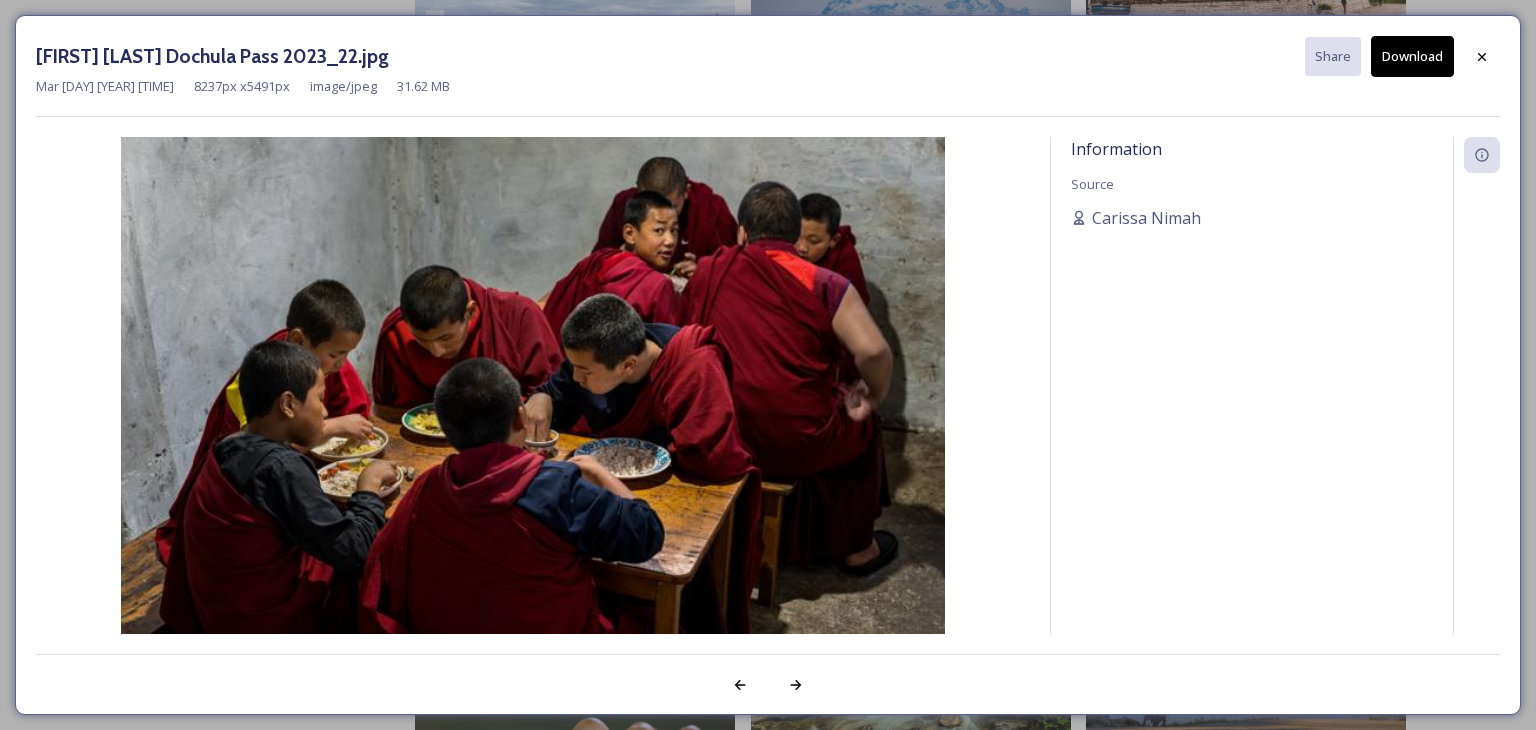 click at bounding box center (533, 412) 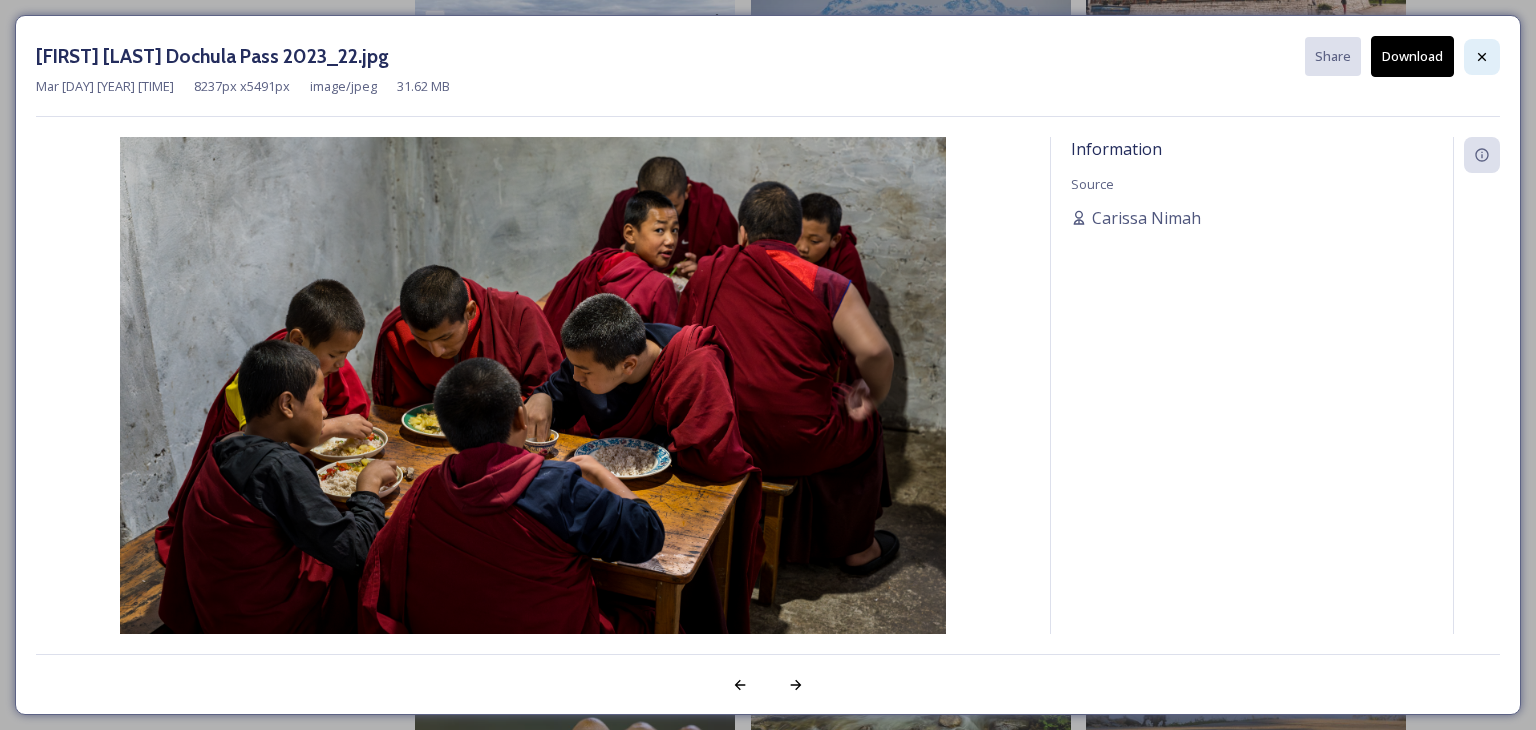click 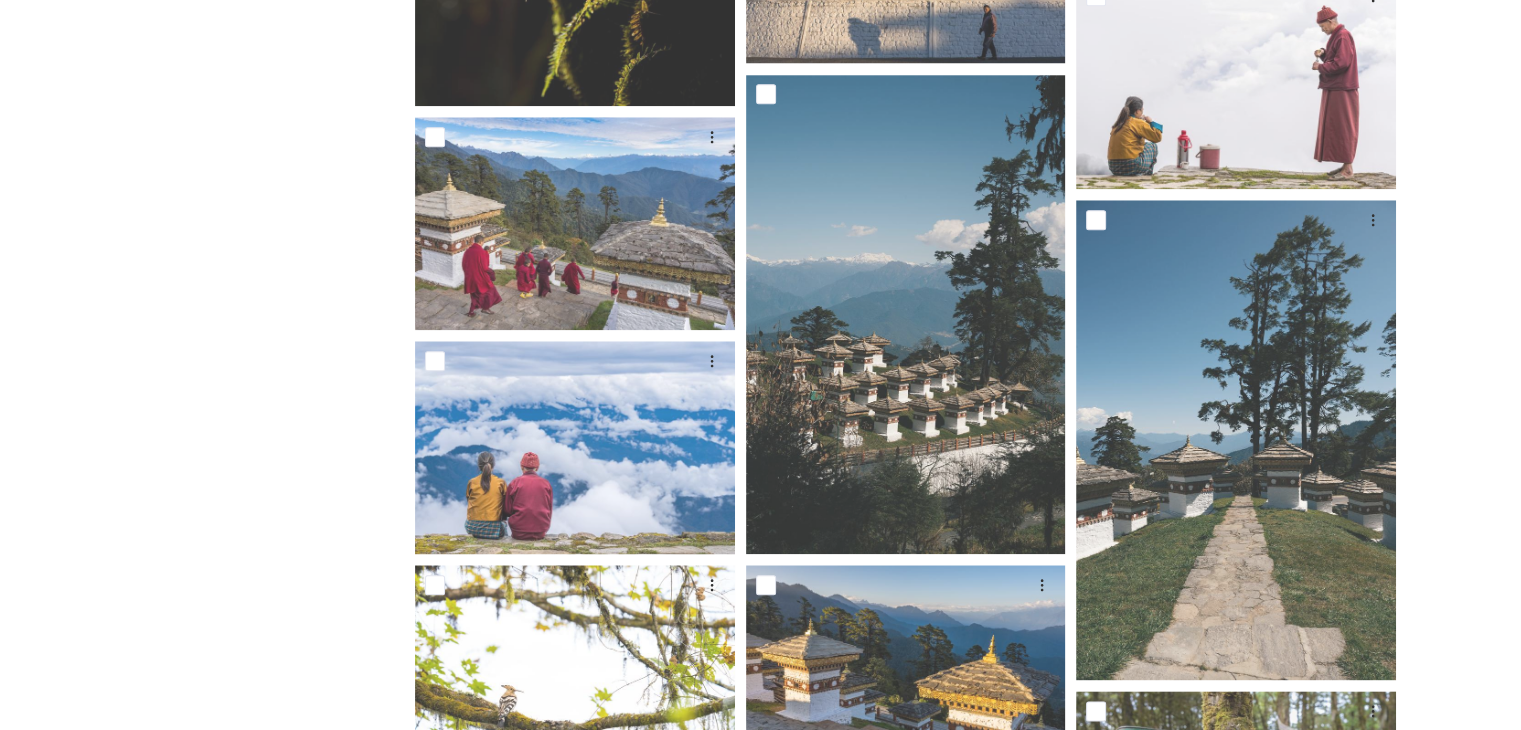 scroll, scrollTop: 2141, scrollLeft: 0, axis: vertical 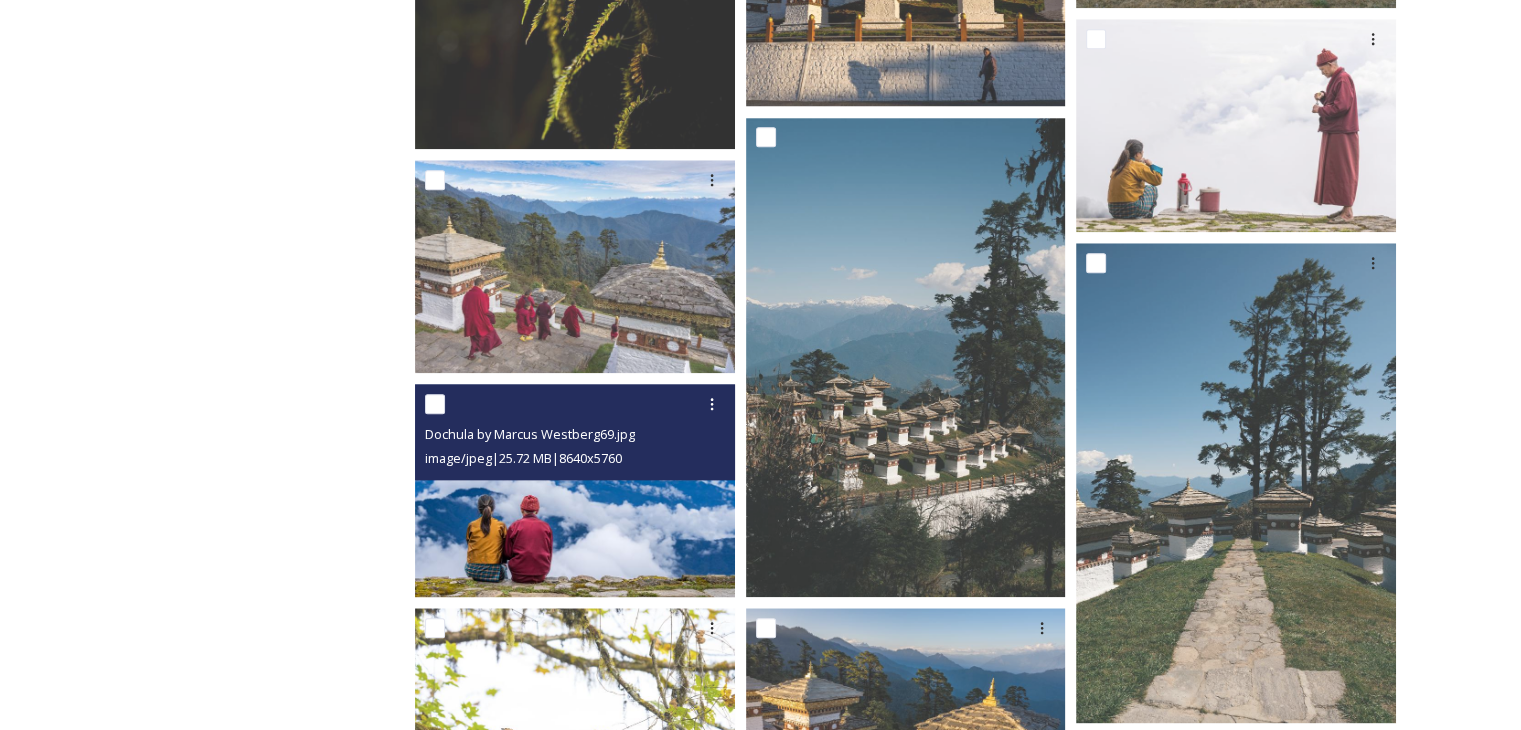 click at bounding box center (575, 490) 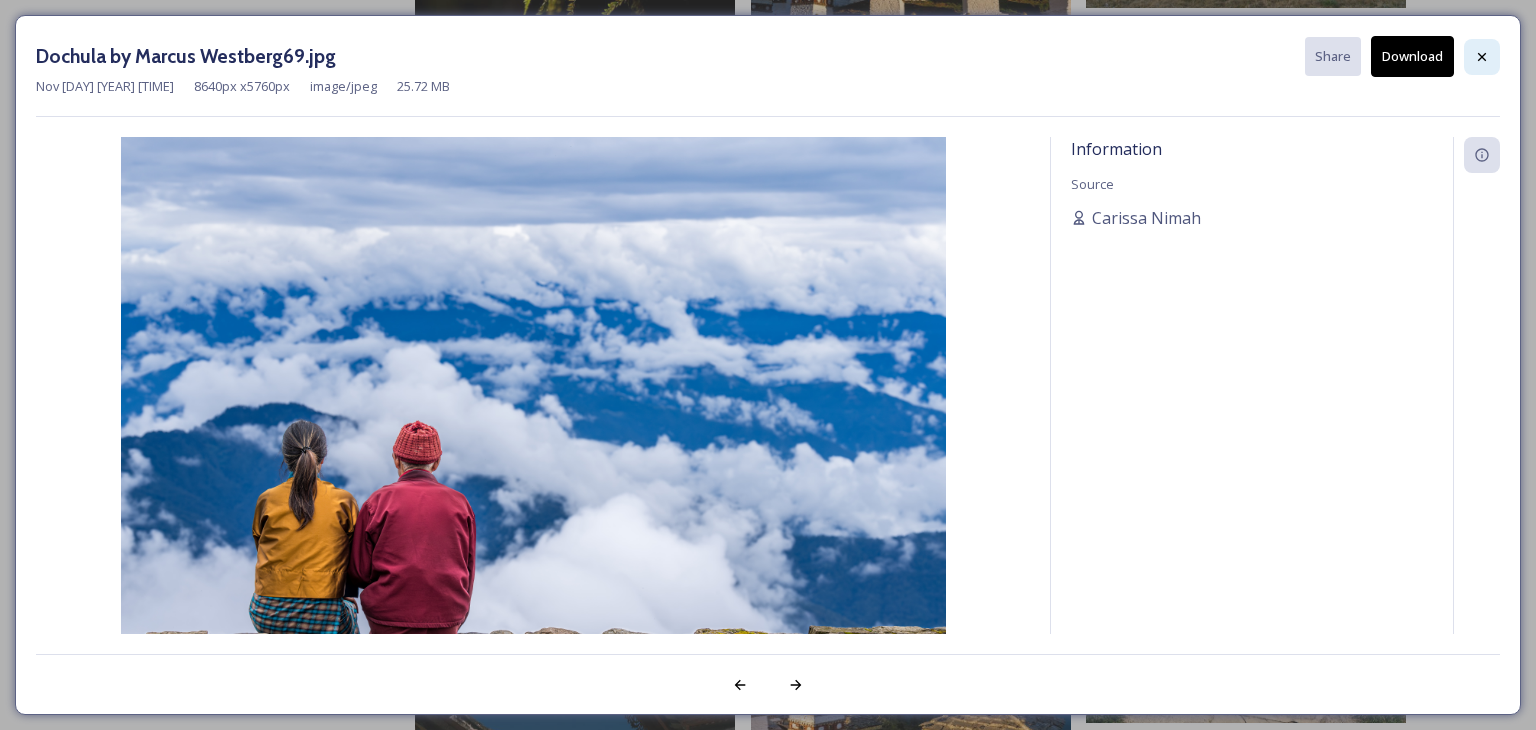 click 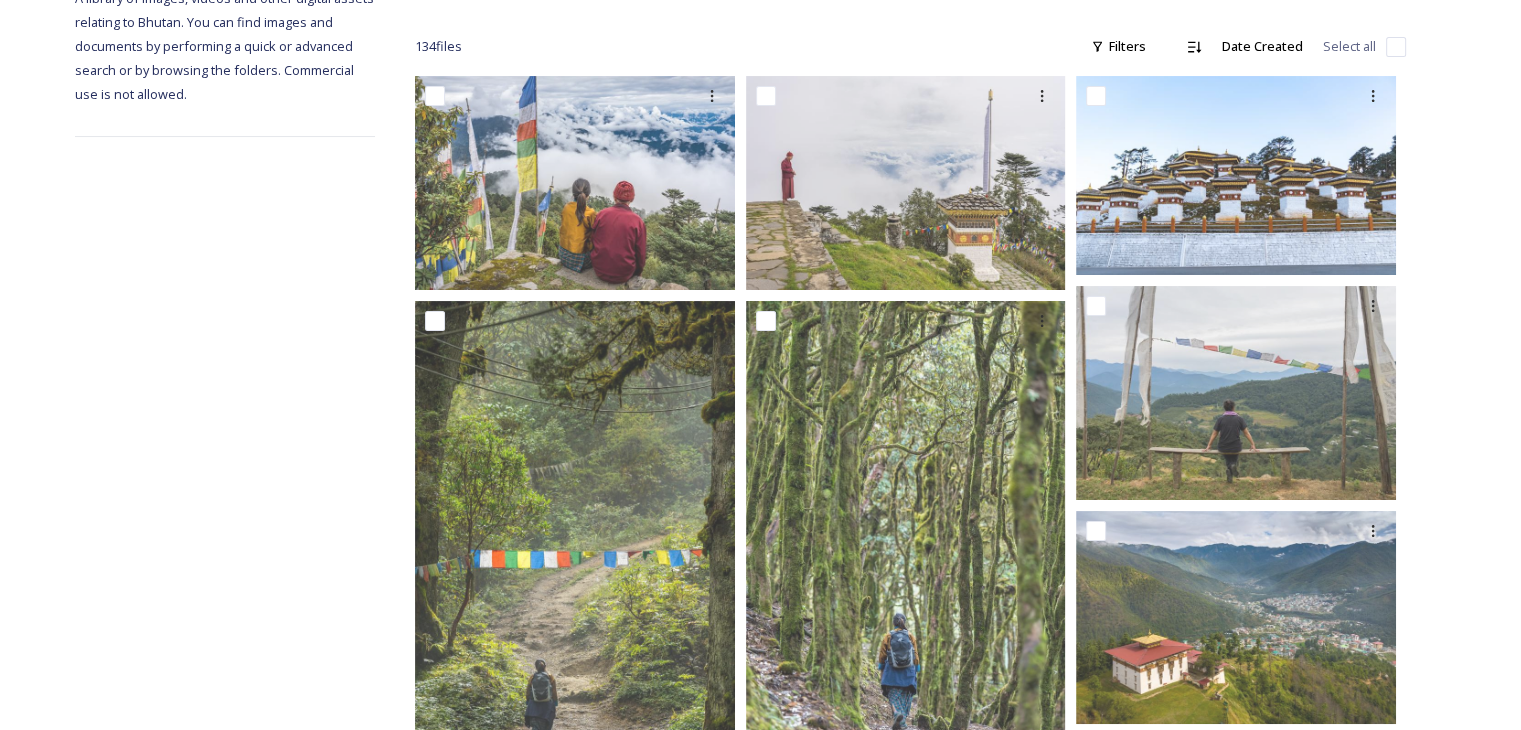 scroll, scrollTop: 127, scrollLeft: 0, axis: vertical 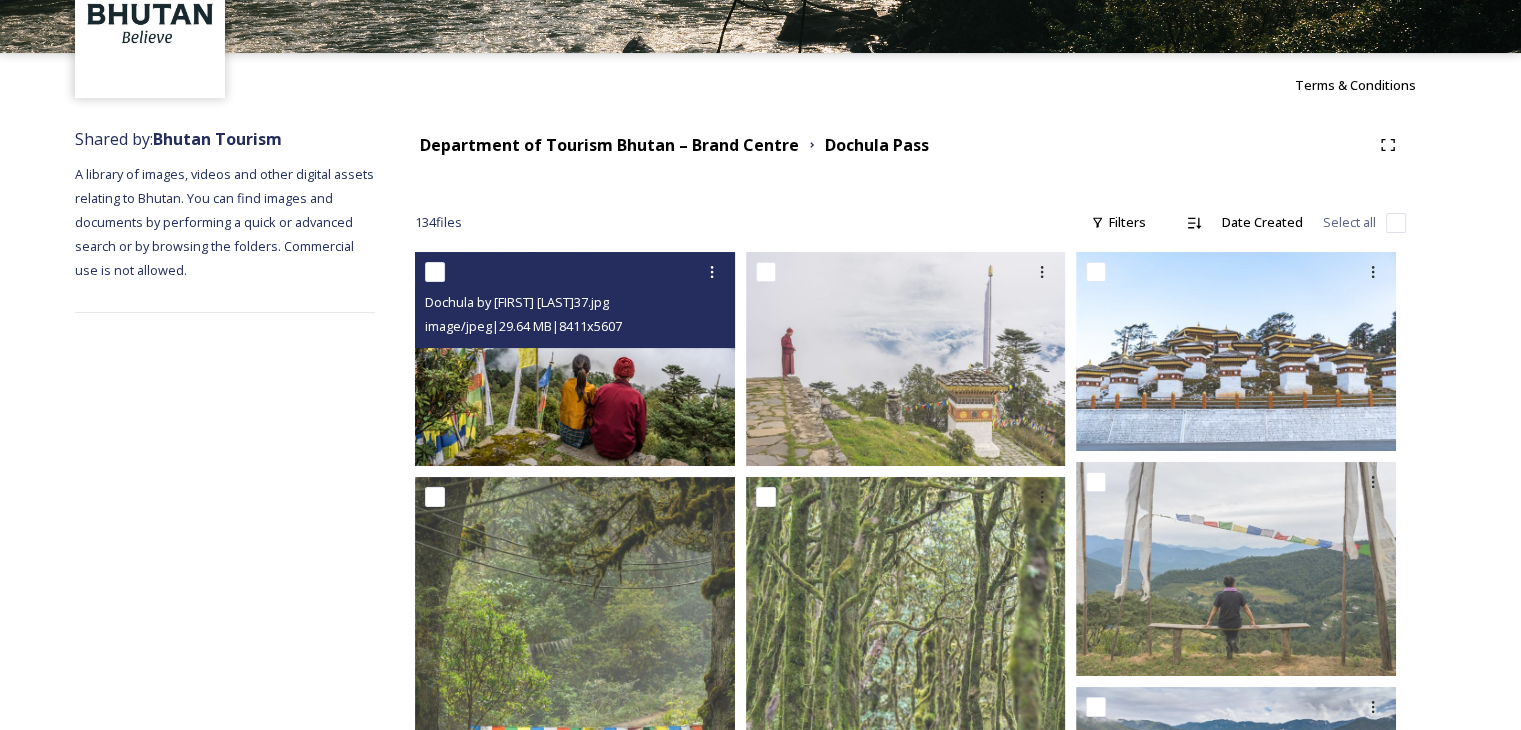 click at bounding box center (575, 358) 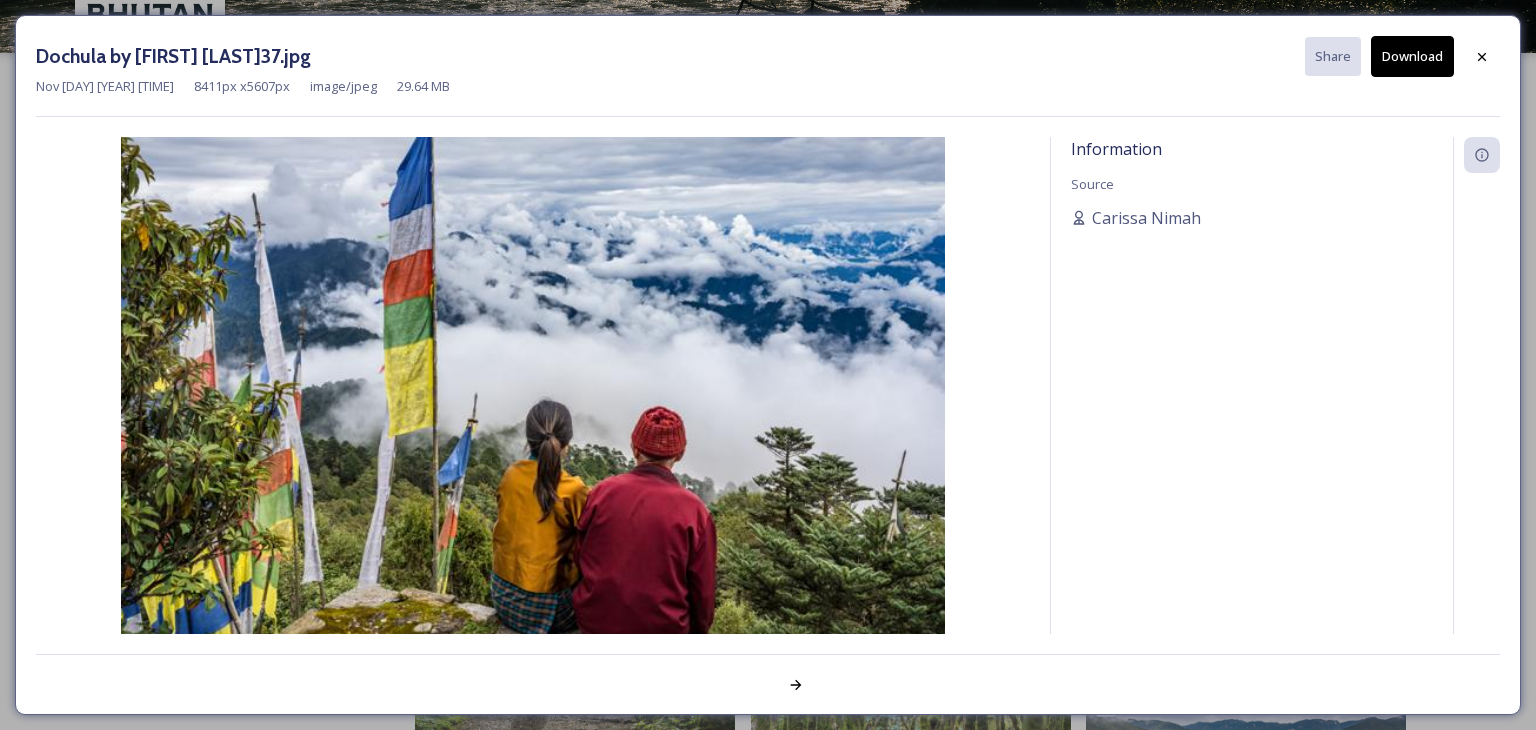 click at bounding box center [533, 412] 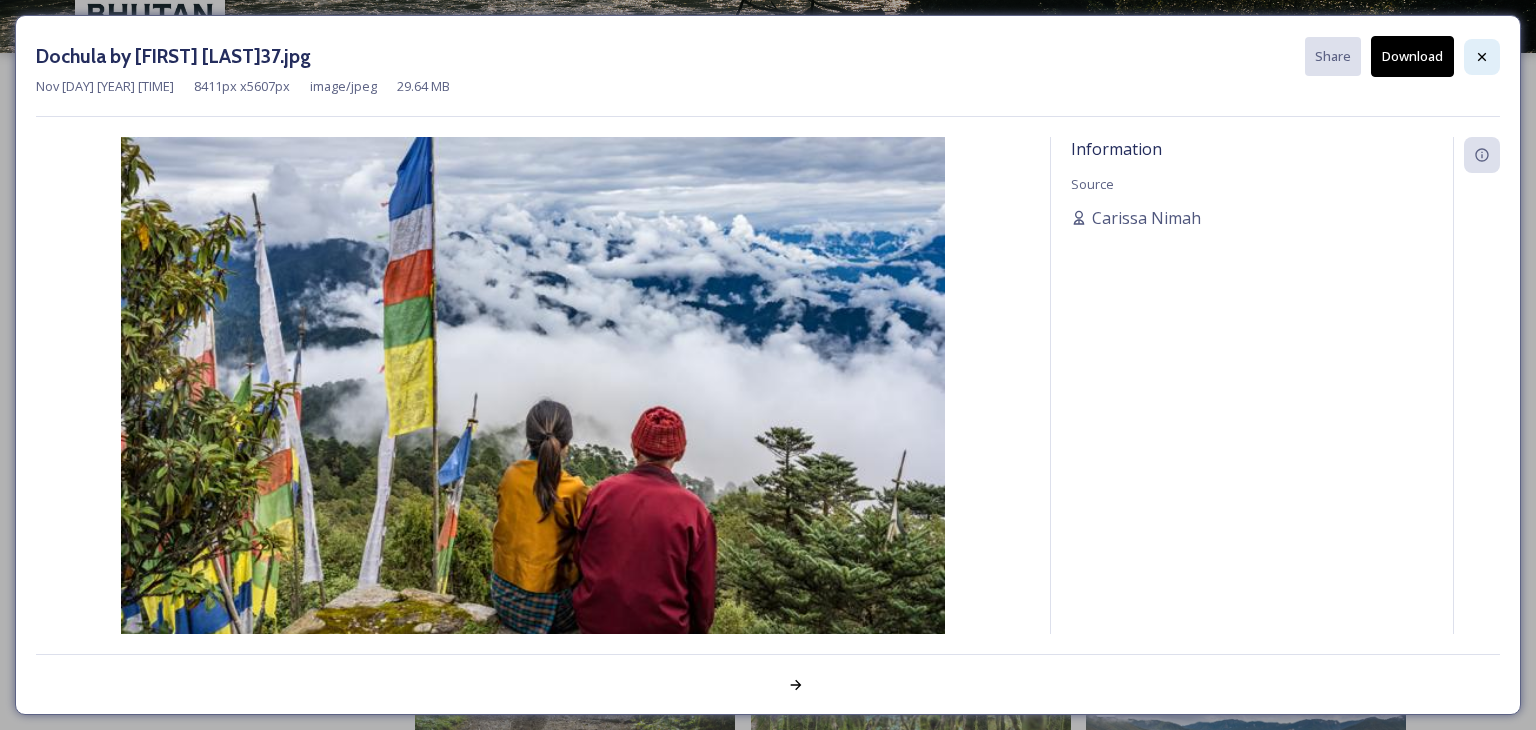 click 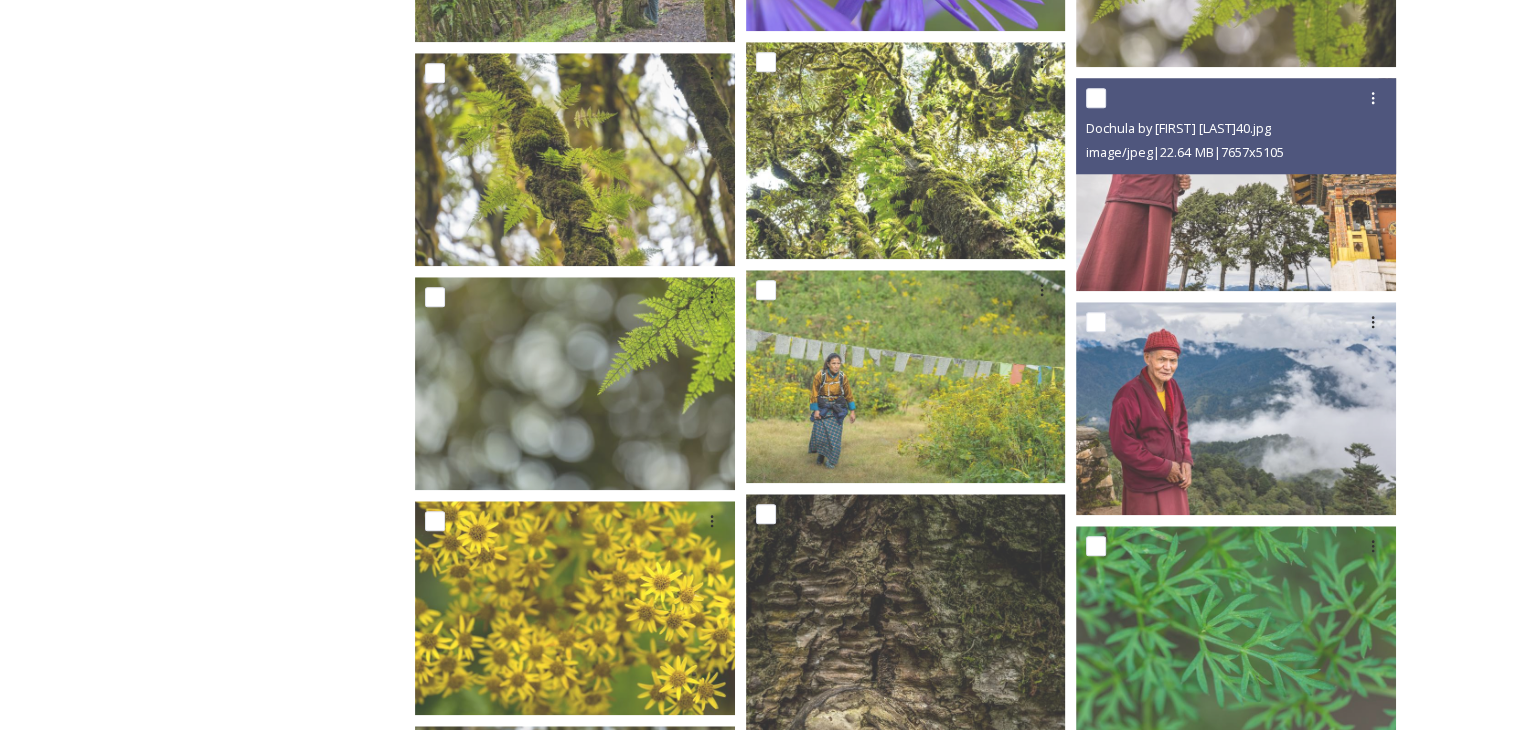 scroll, scrollTop: 9524, scrollLeft: 0, axis: vertical 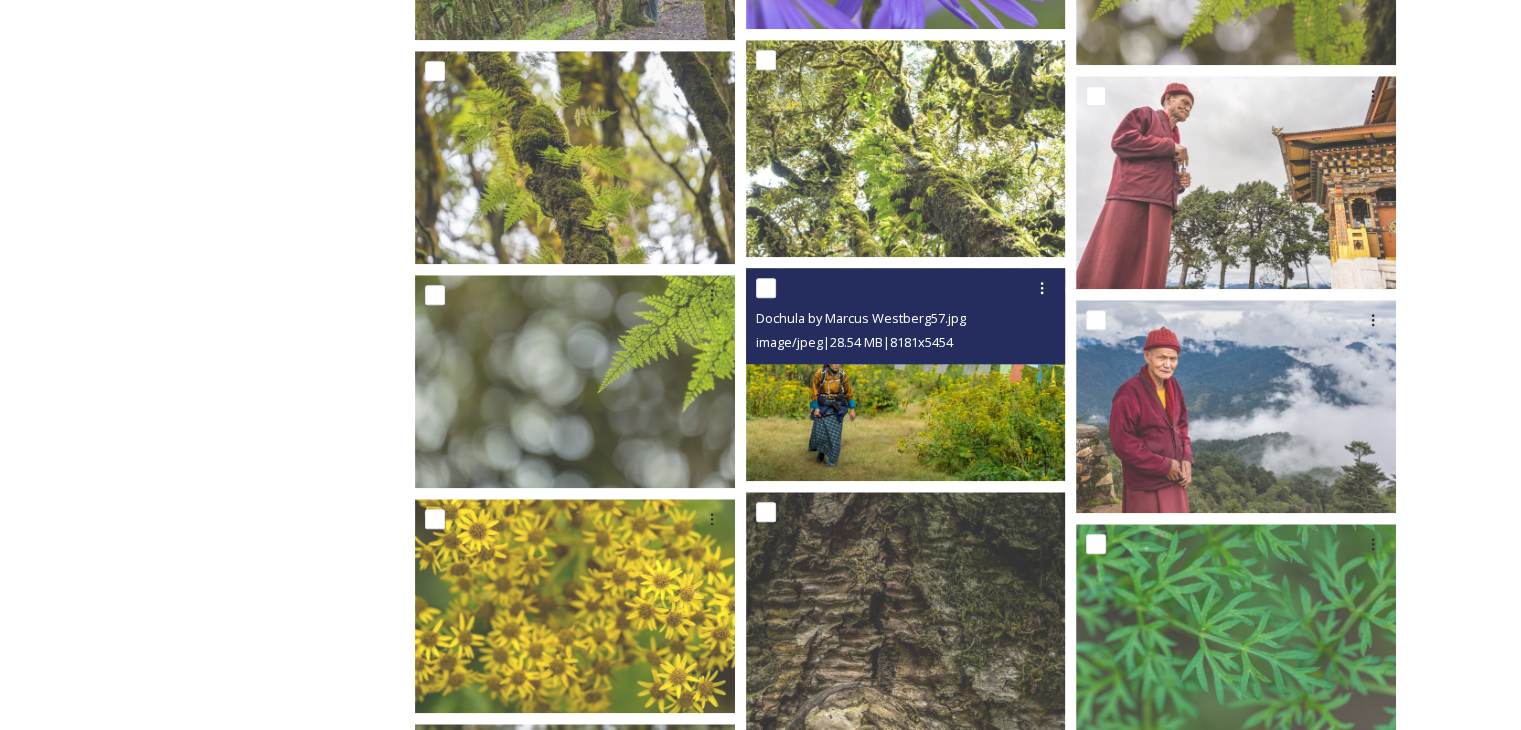 click at bounding box center [906, 374] 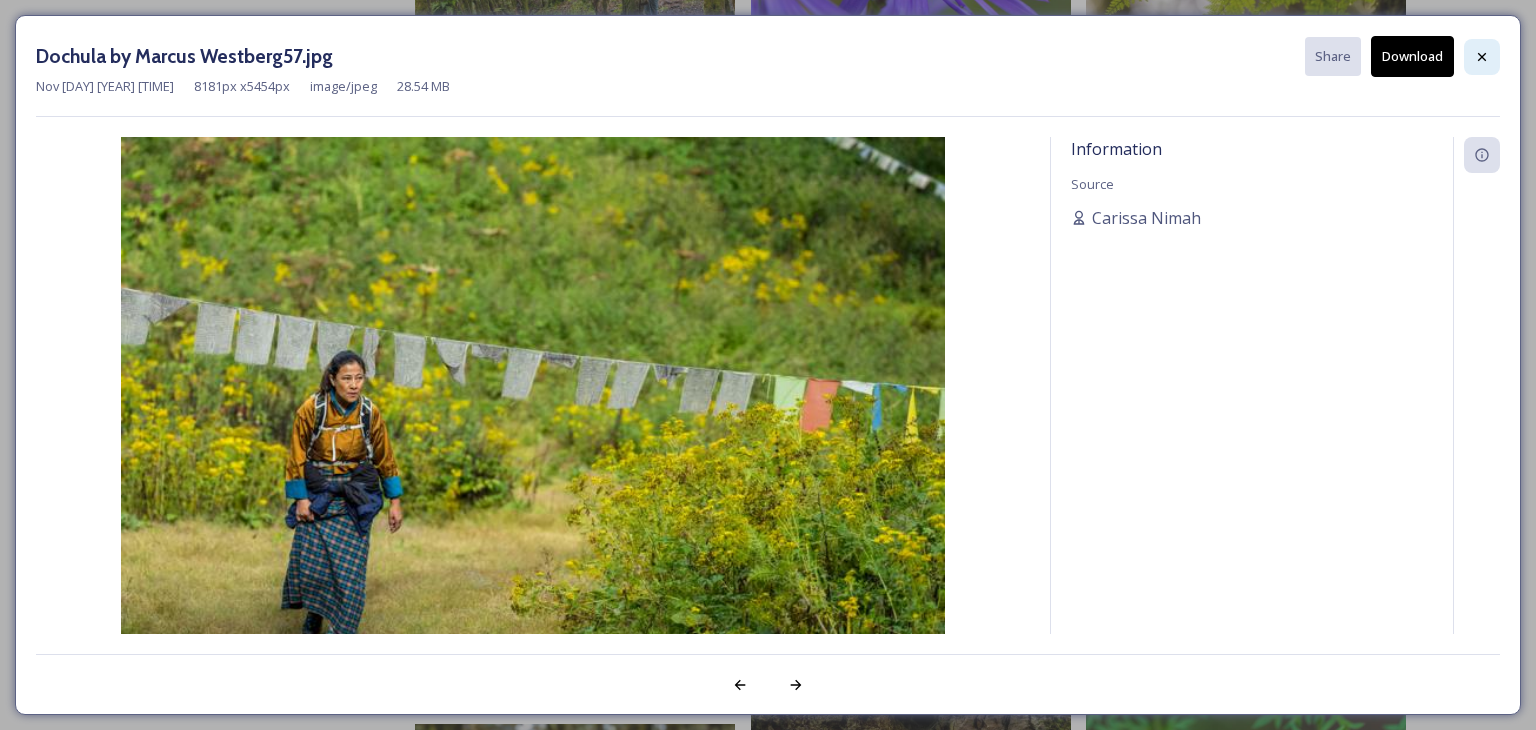 click 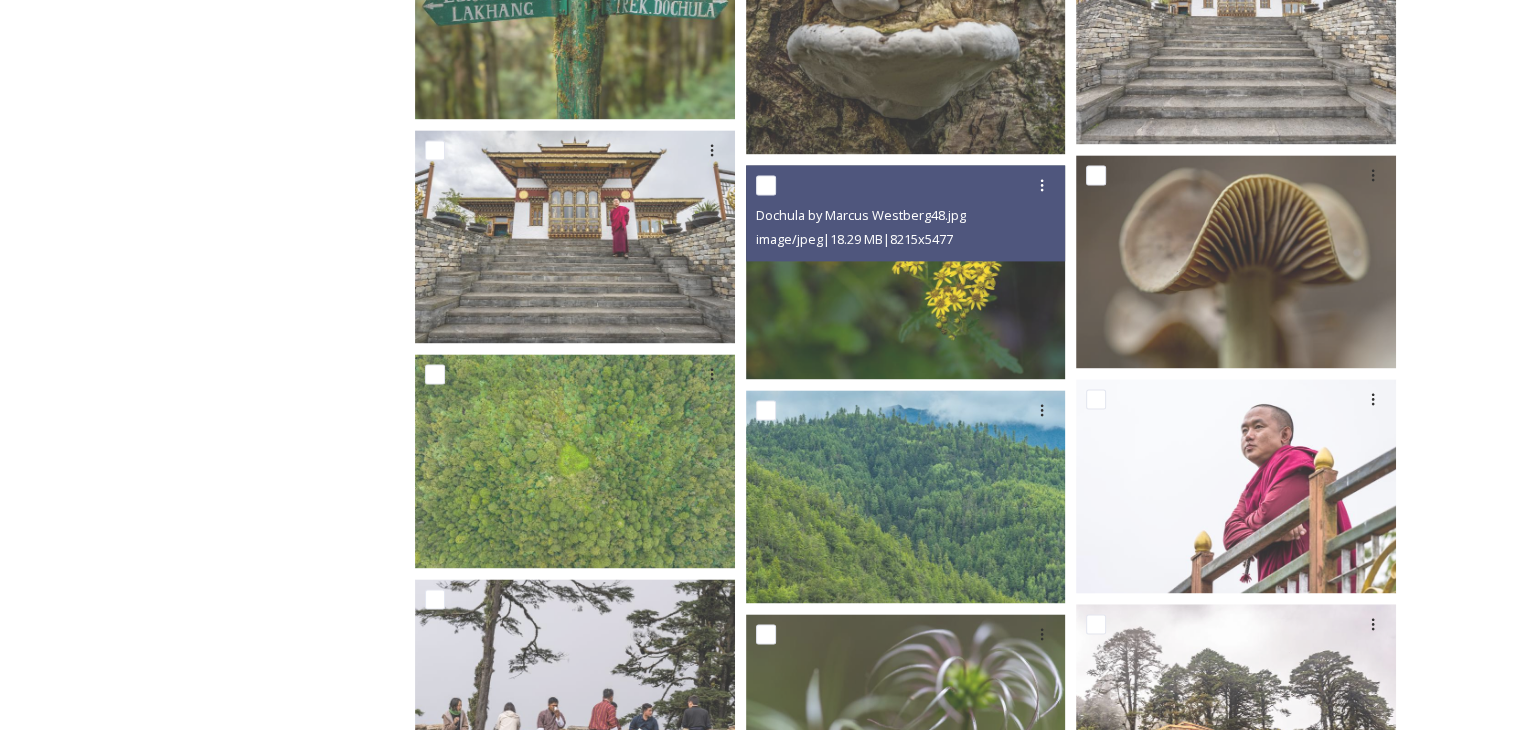 scroll, scrollTop: 10364, scrollLeft: 0, axis: vertical 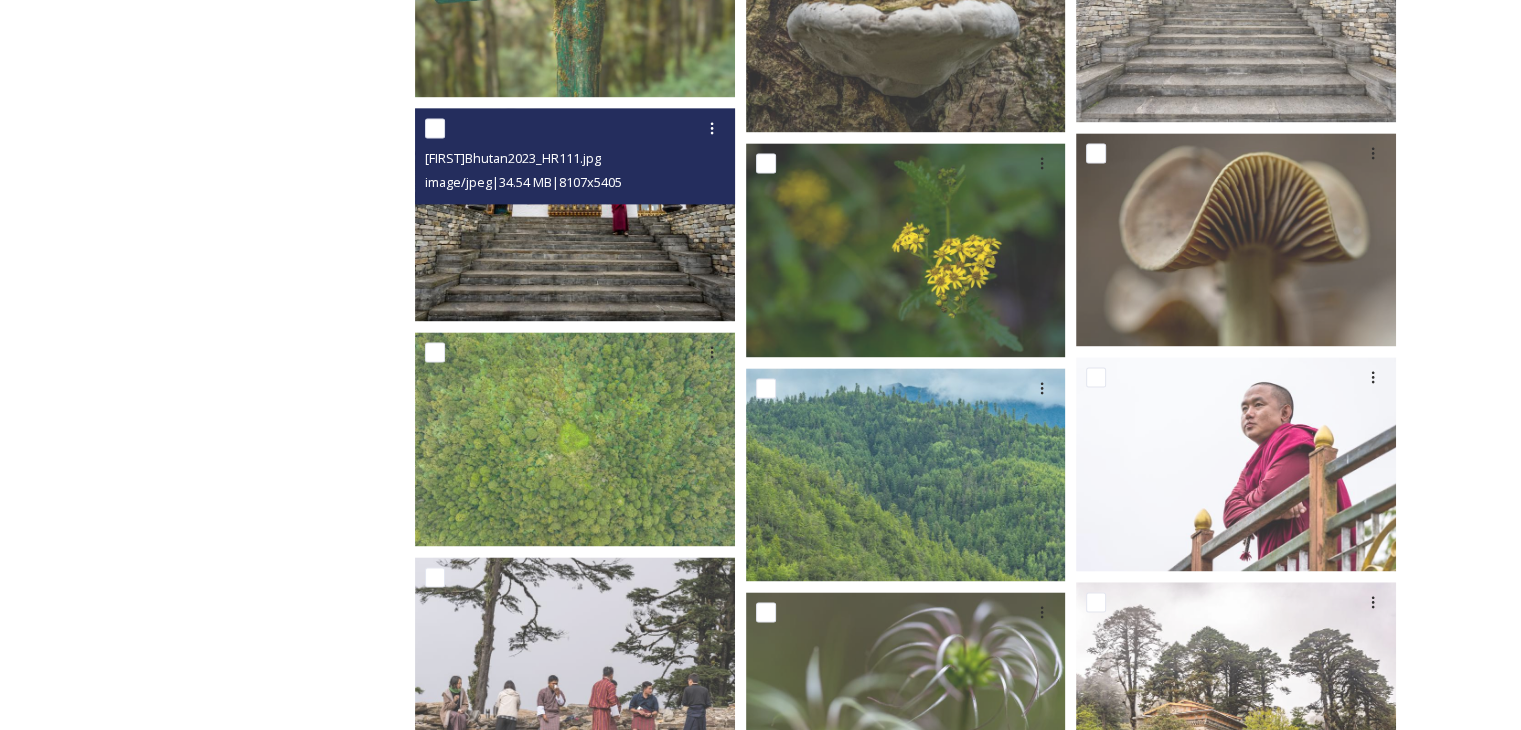 click at bounding box center (575, 214) 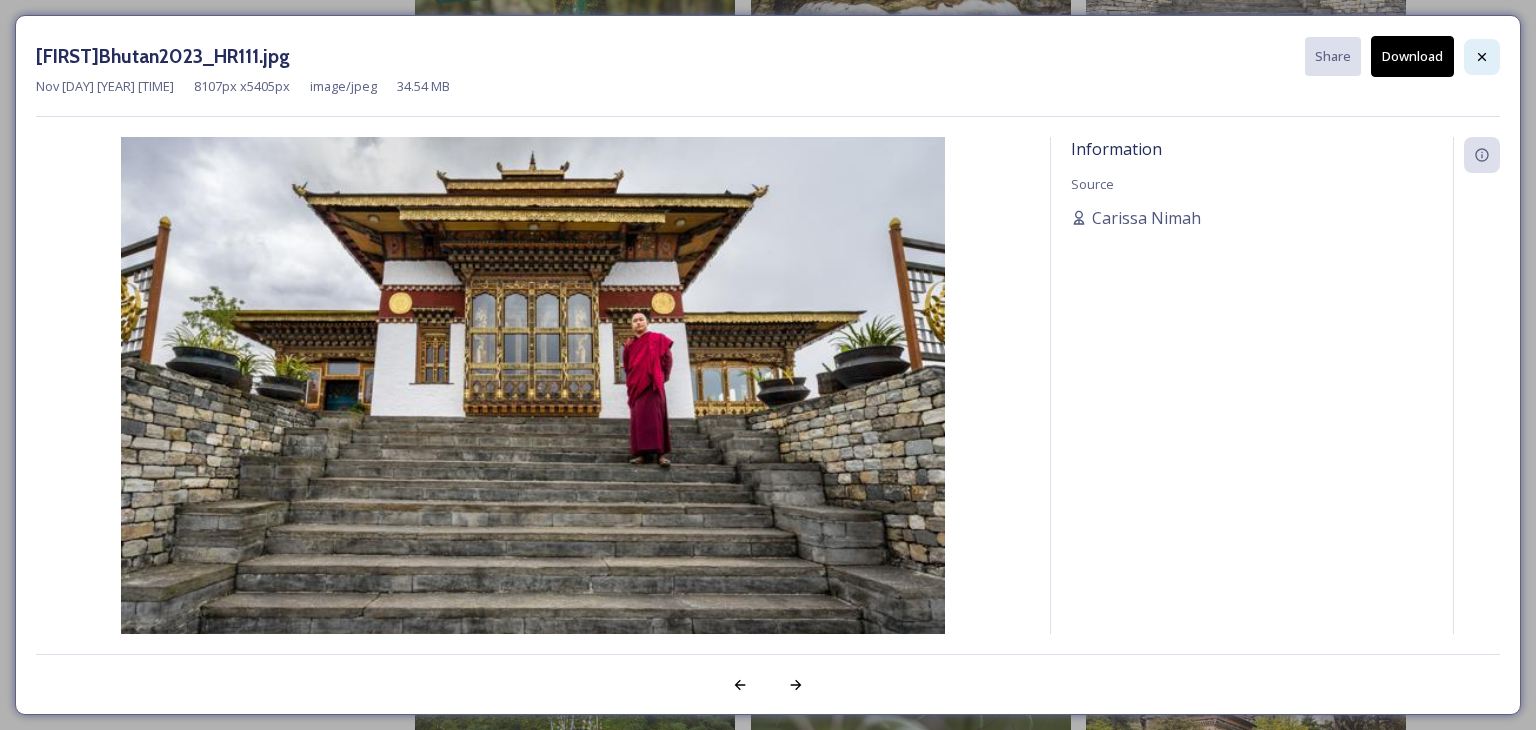 click 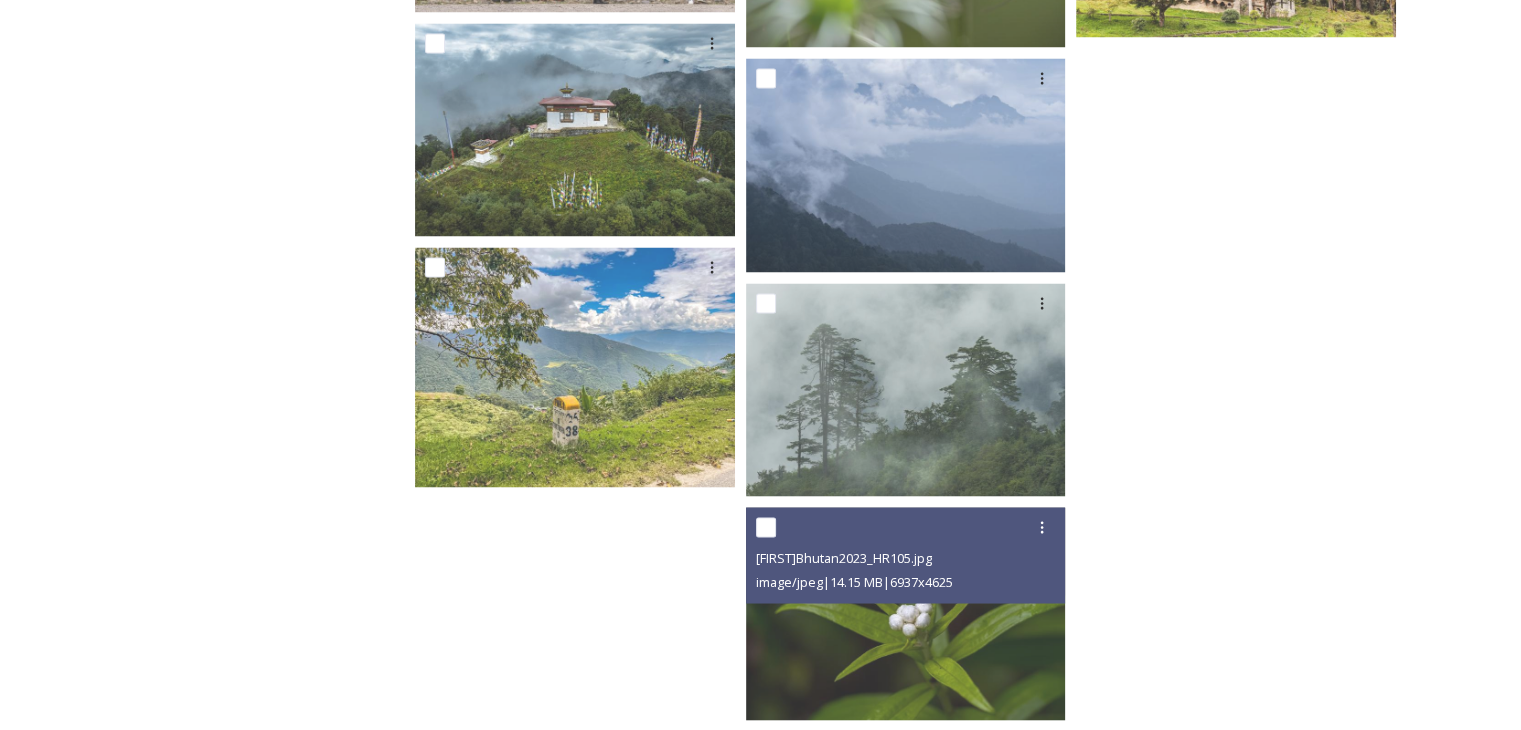 scroll, scrollTop: 11380, scrollLeft: 0, axis: vertical 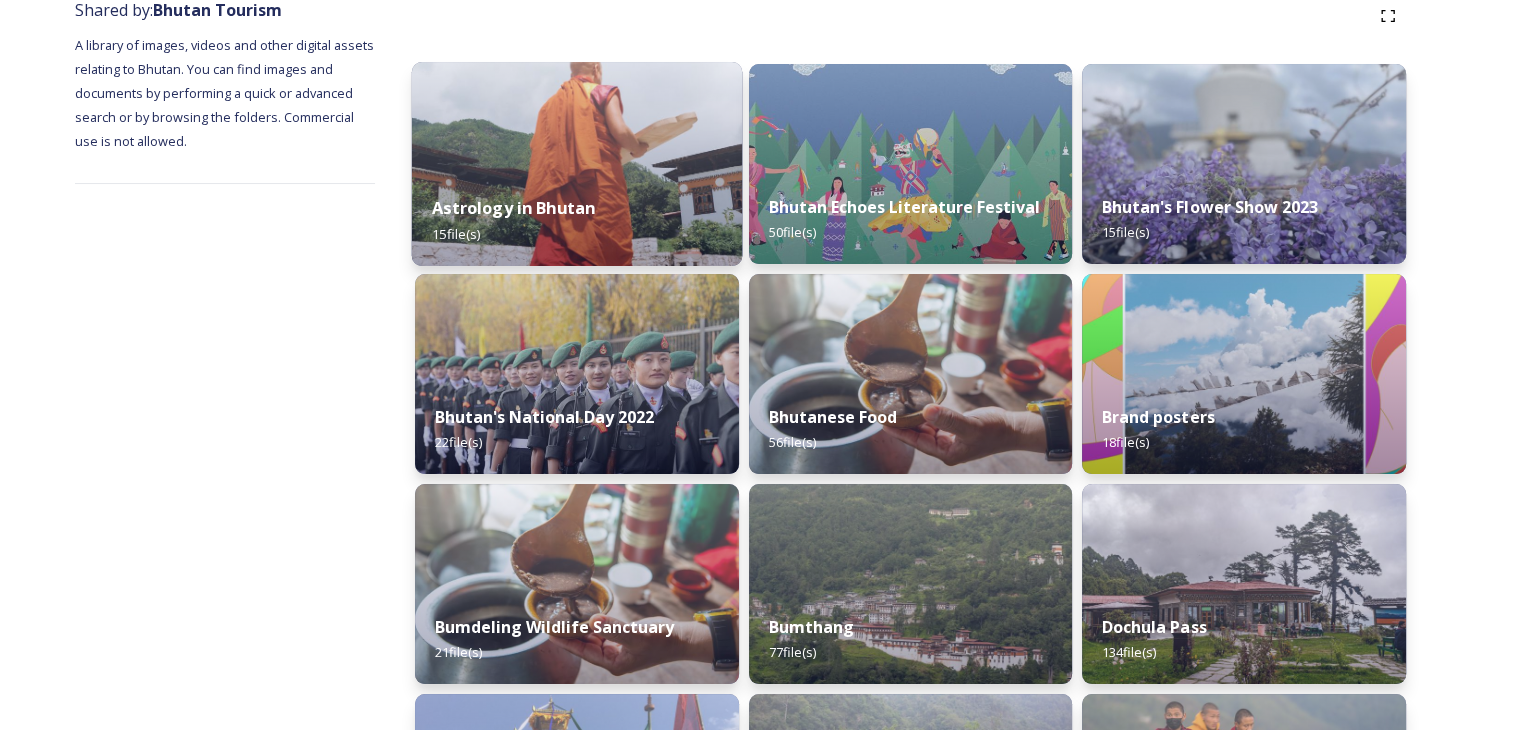 click on "Astrology in Bhutan 15  file(s)" at bounding box center [577, 220] 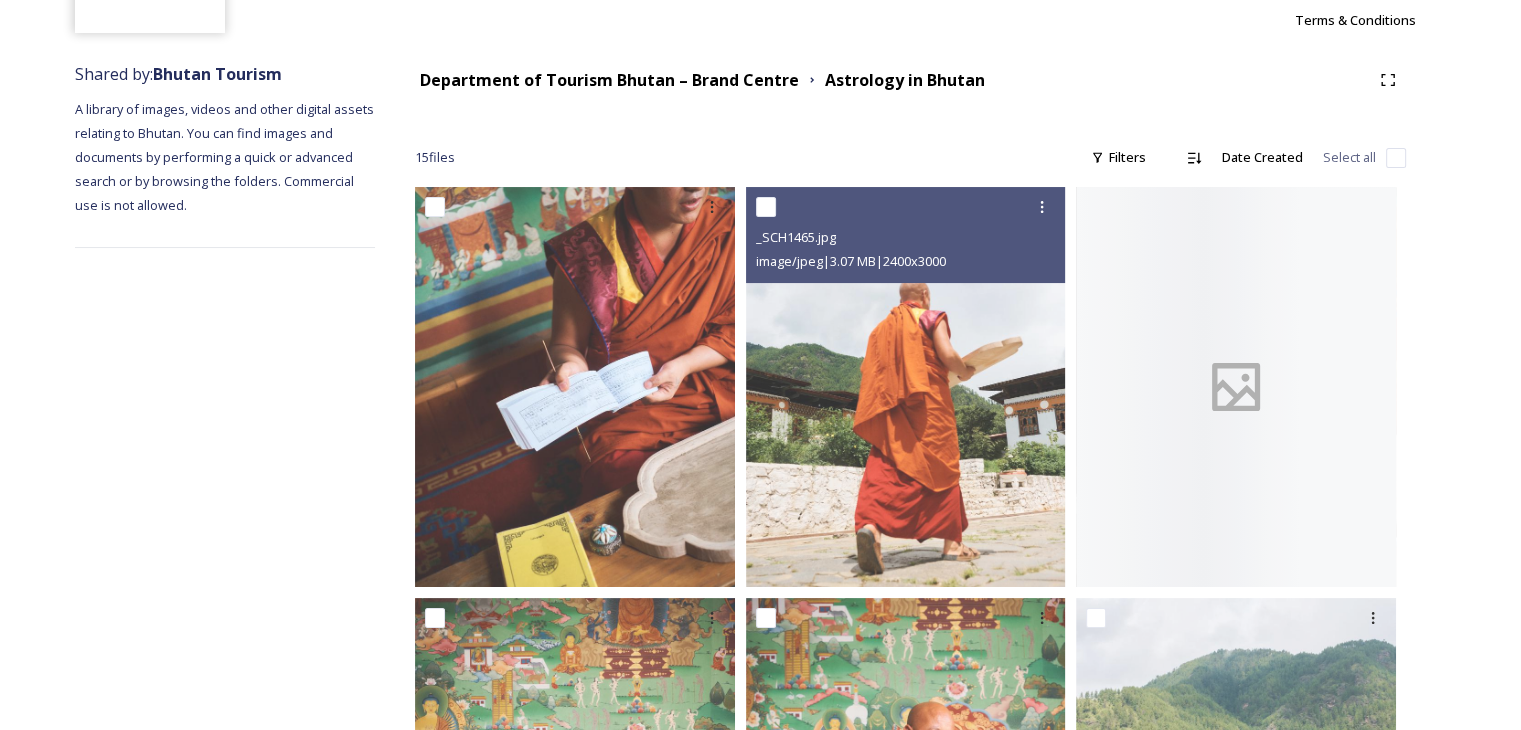 scroll, scrollTop: 0, scrollLeft: 0, axis: both 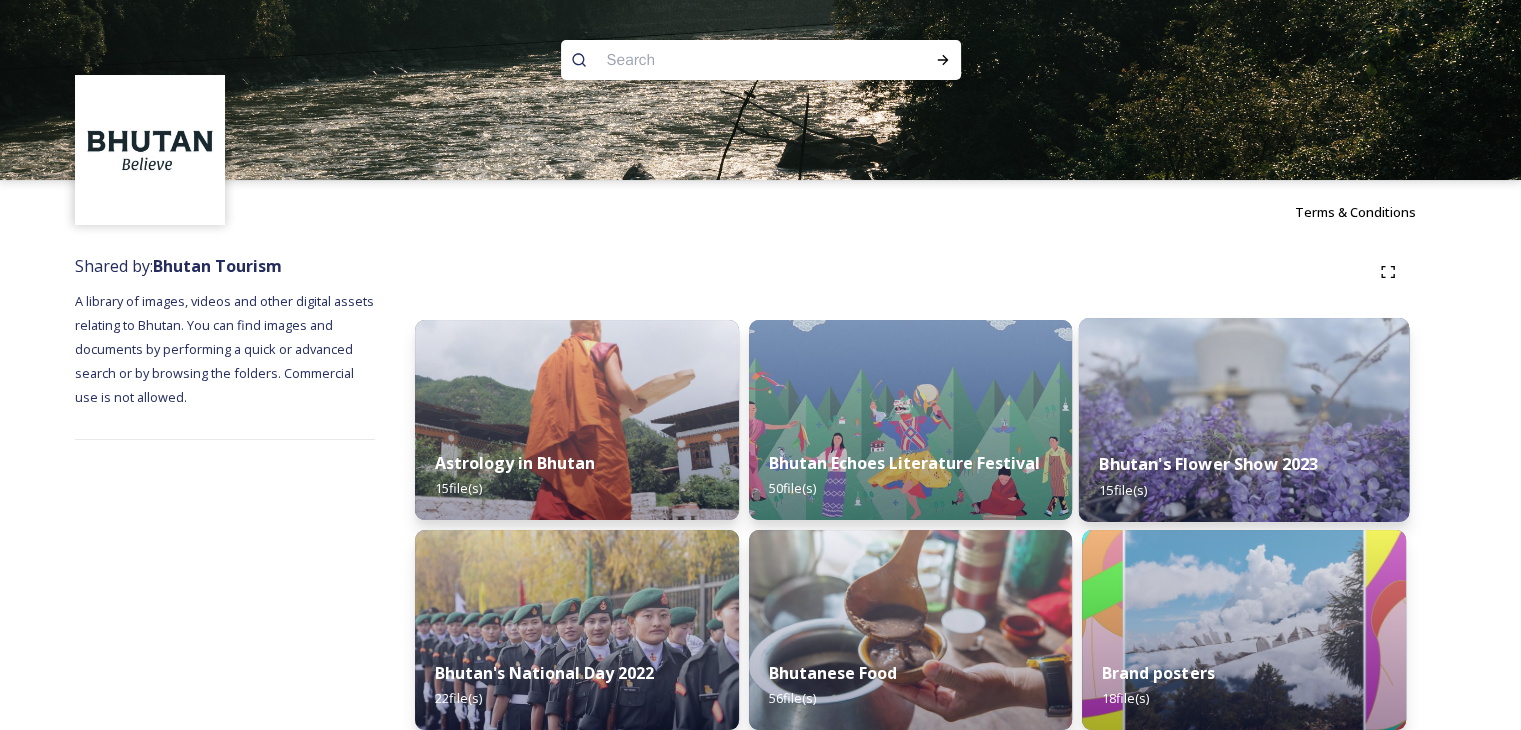 click on "Bhutan's Flower Show 2023 15  file(s)" at bounding box center (1244, 476) 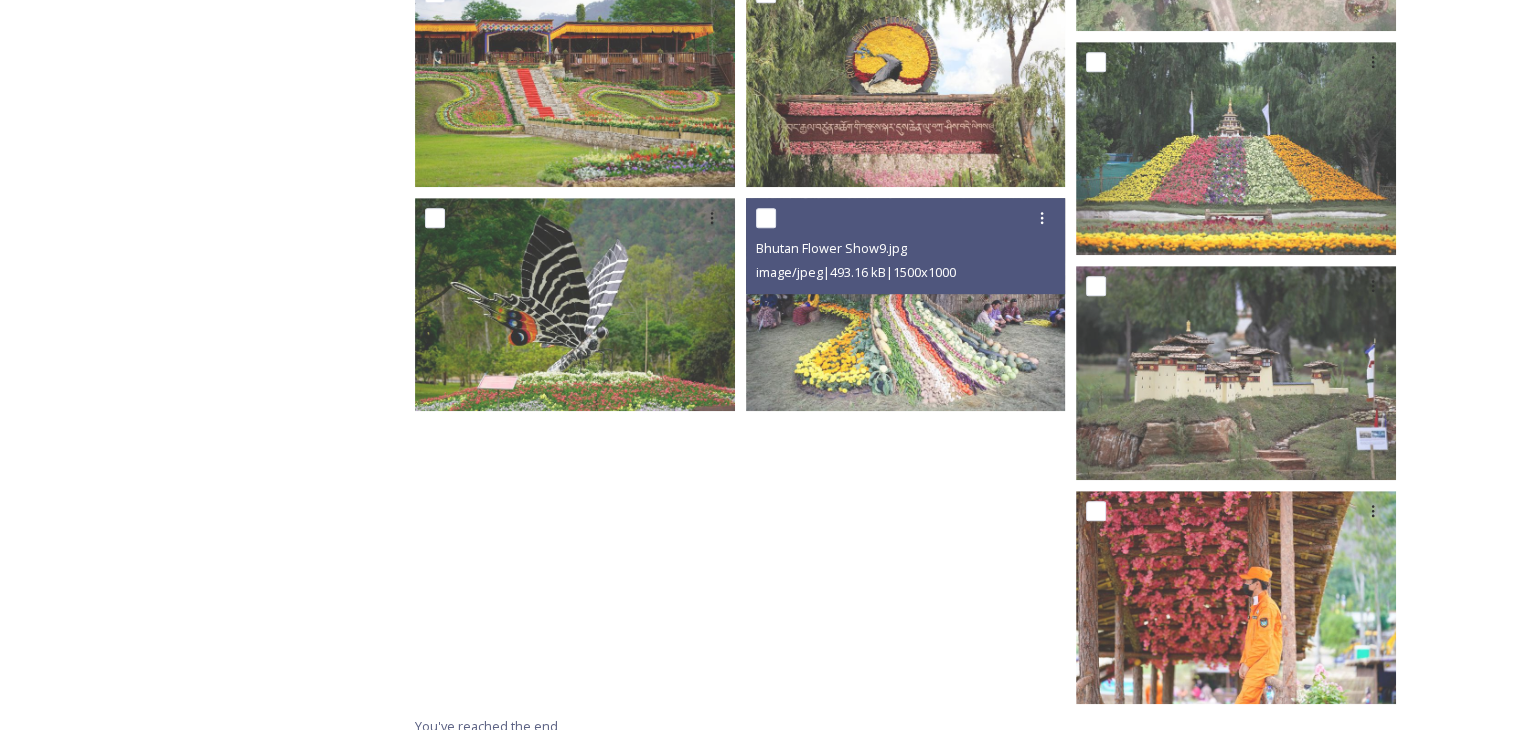 scroll, scrollTop: 1097, scrollLeft: 0, axis: vertical 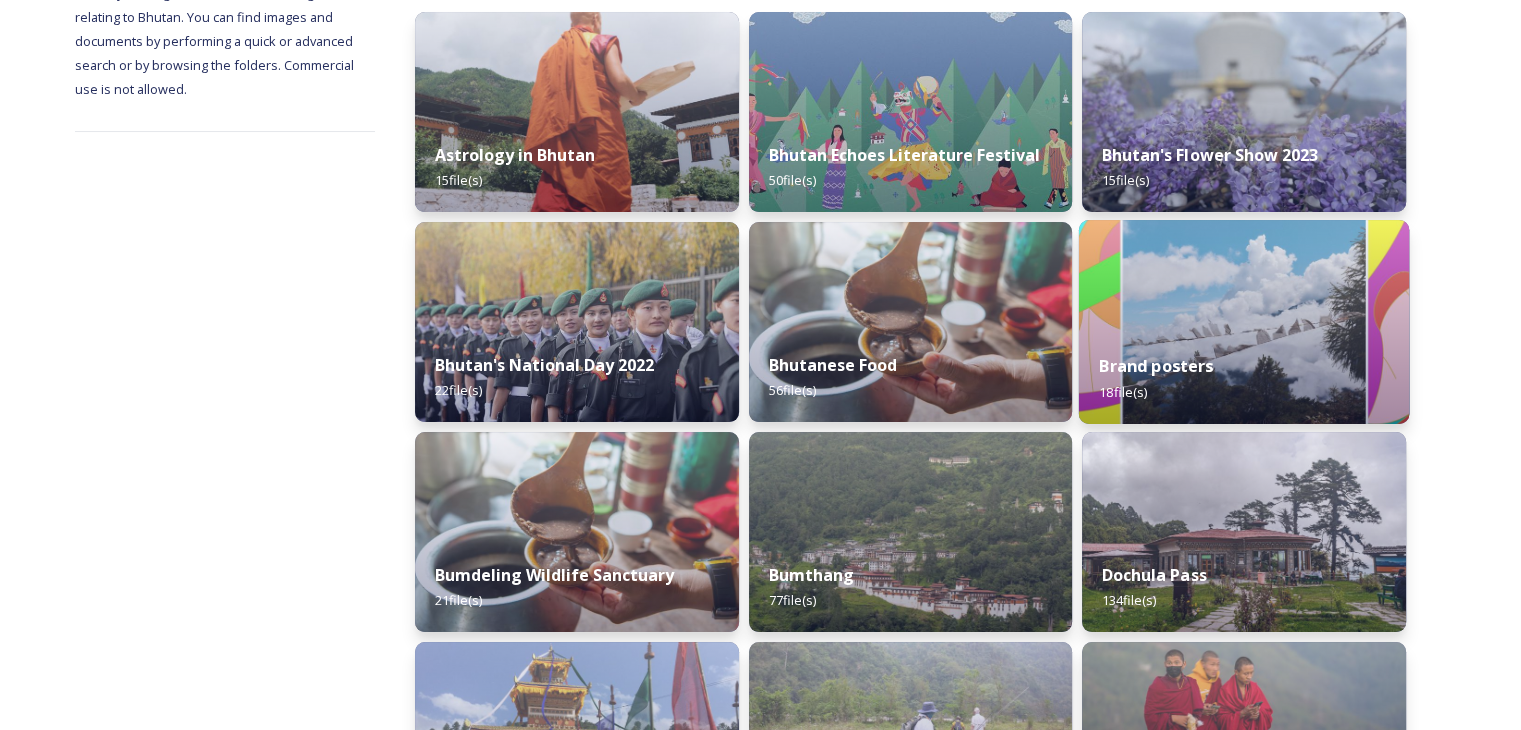 click on "Brand posters" at bounding box center [1157, 366] 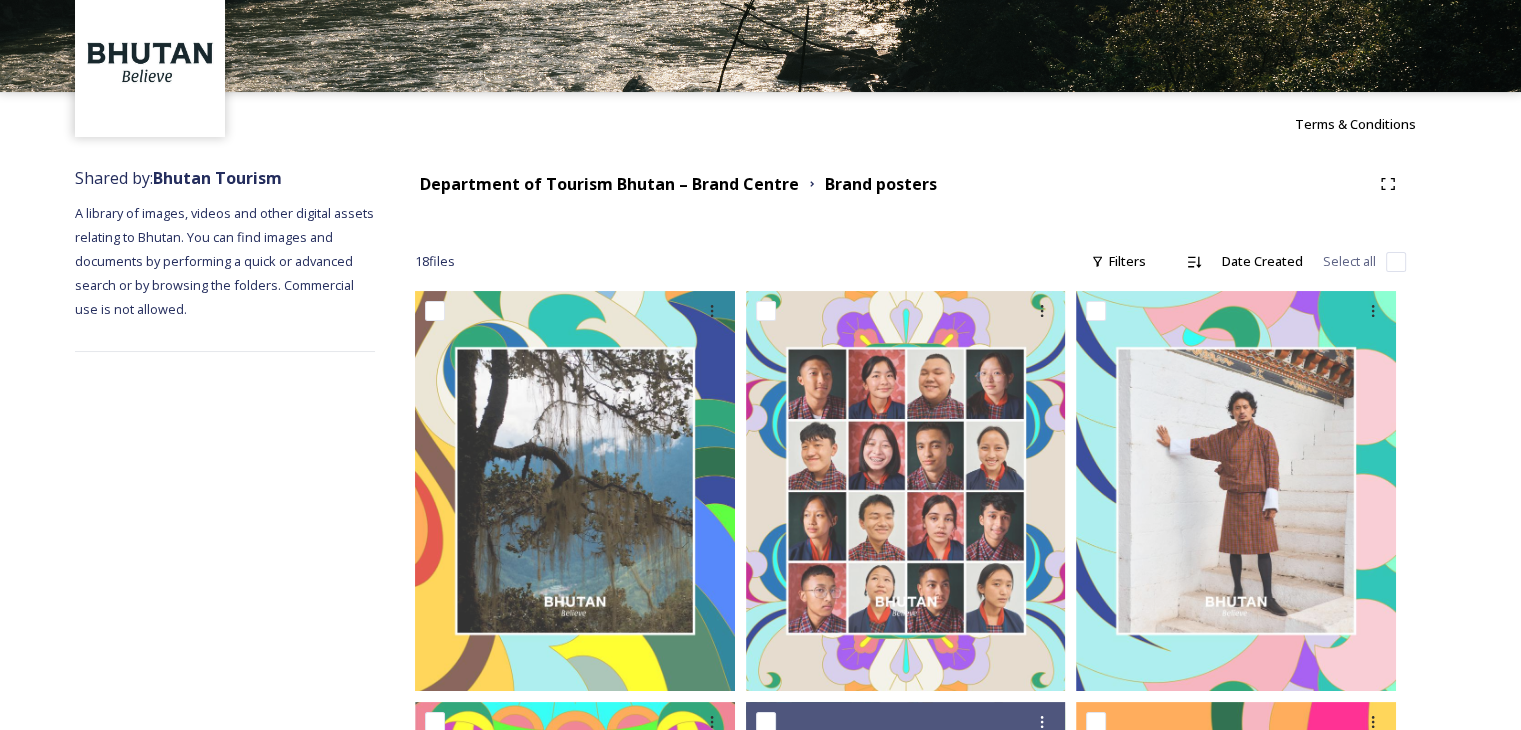 scroll, scrollTop: 0, scrollLeft: 0, axis: both 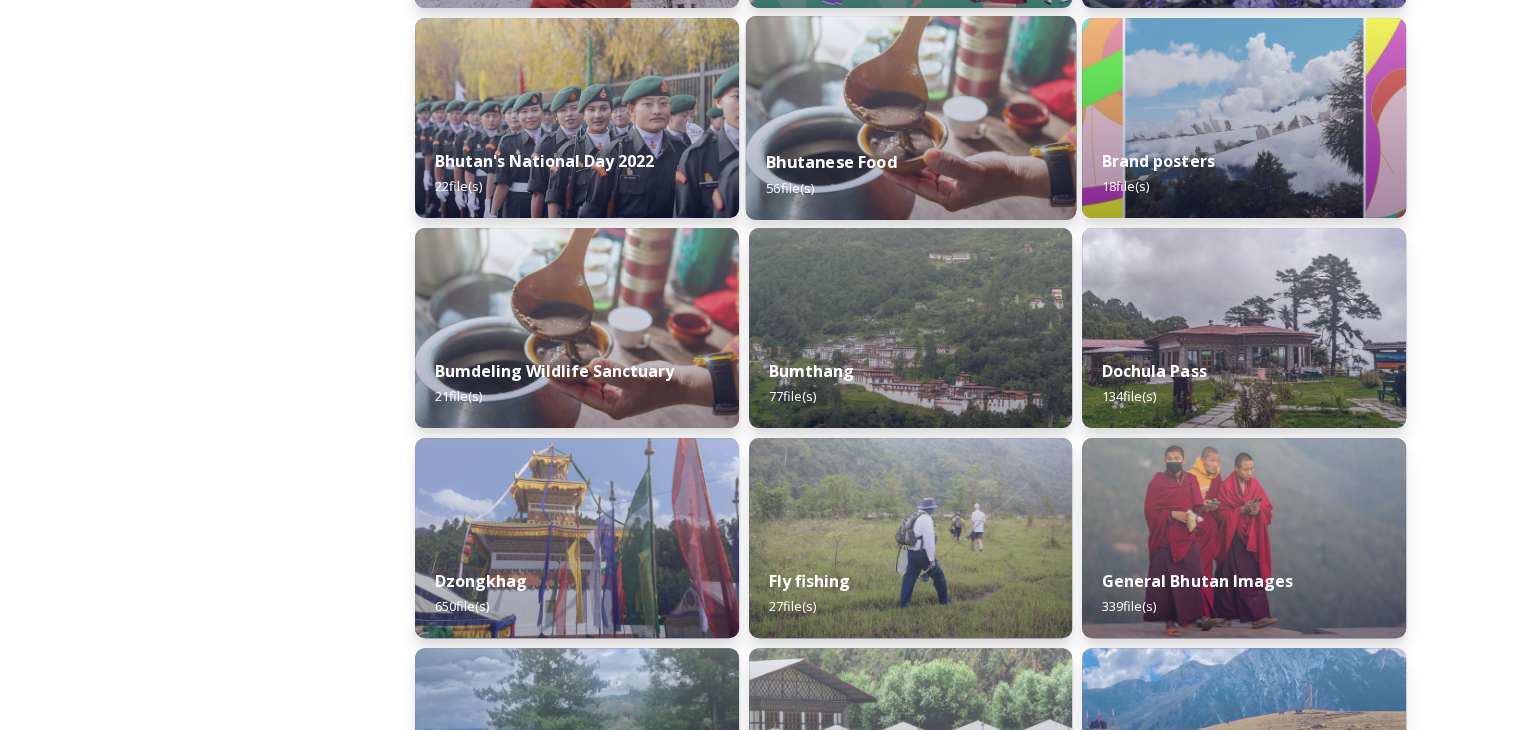 click at bounding box center [911, 538] 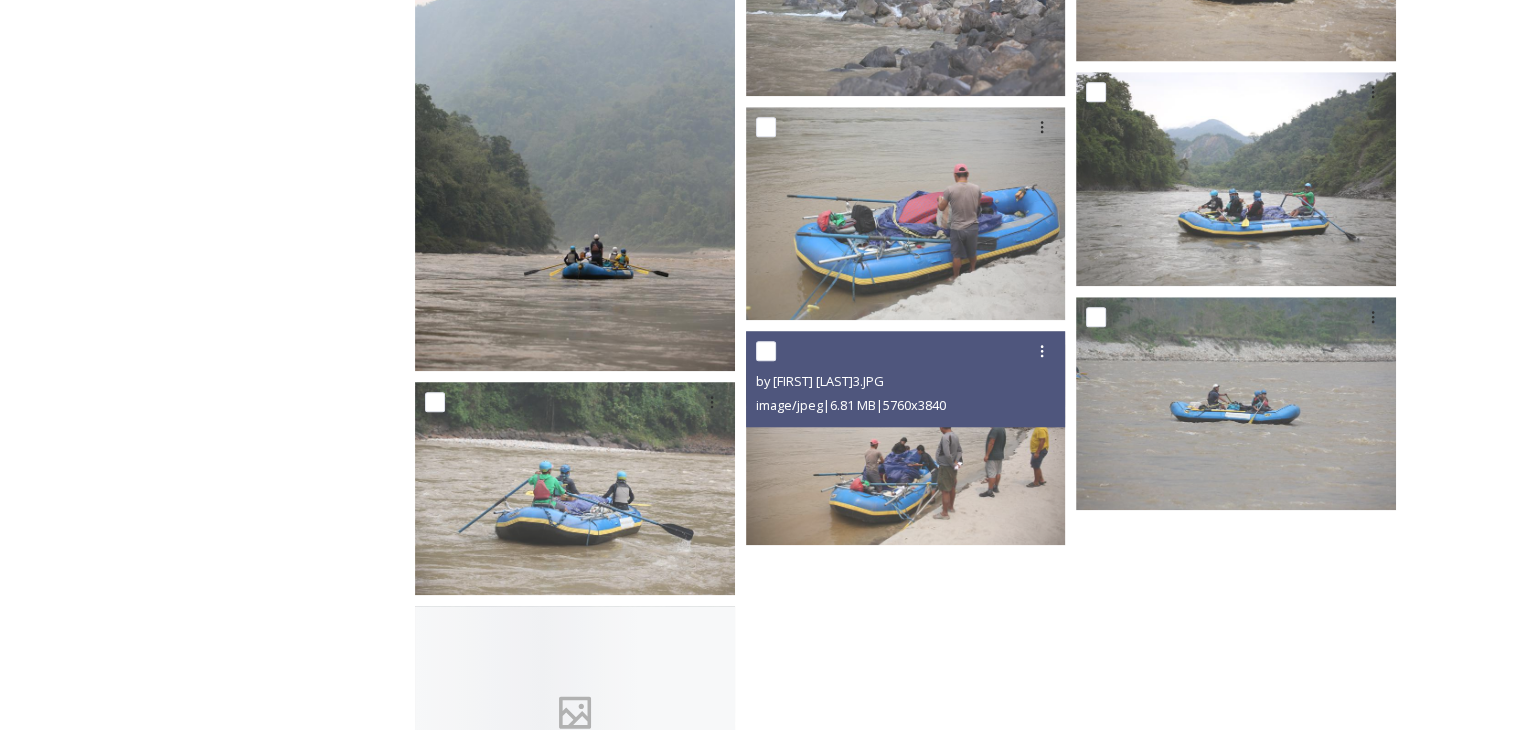 scroll, scrollTop: 1875, scrollLeft: 0, axis: vertical 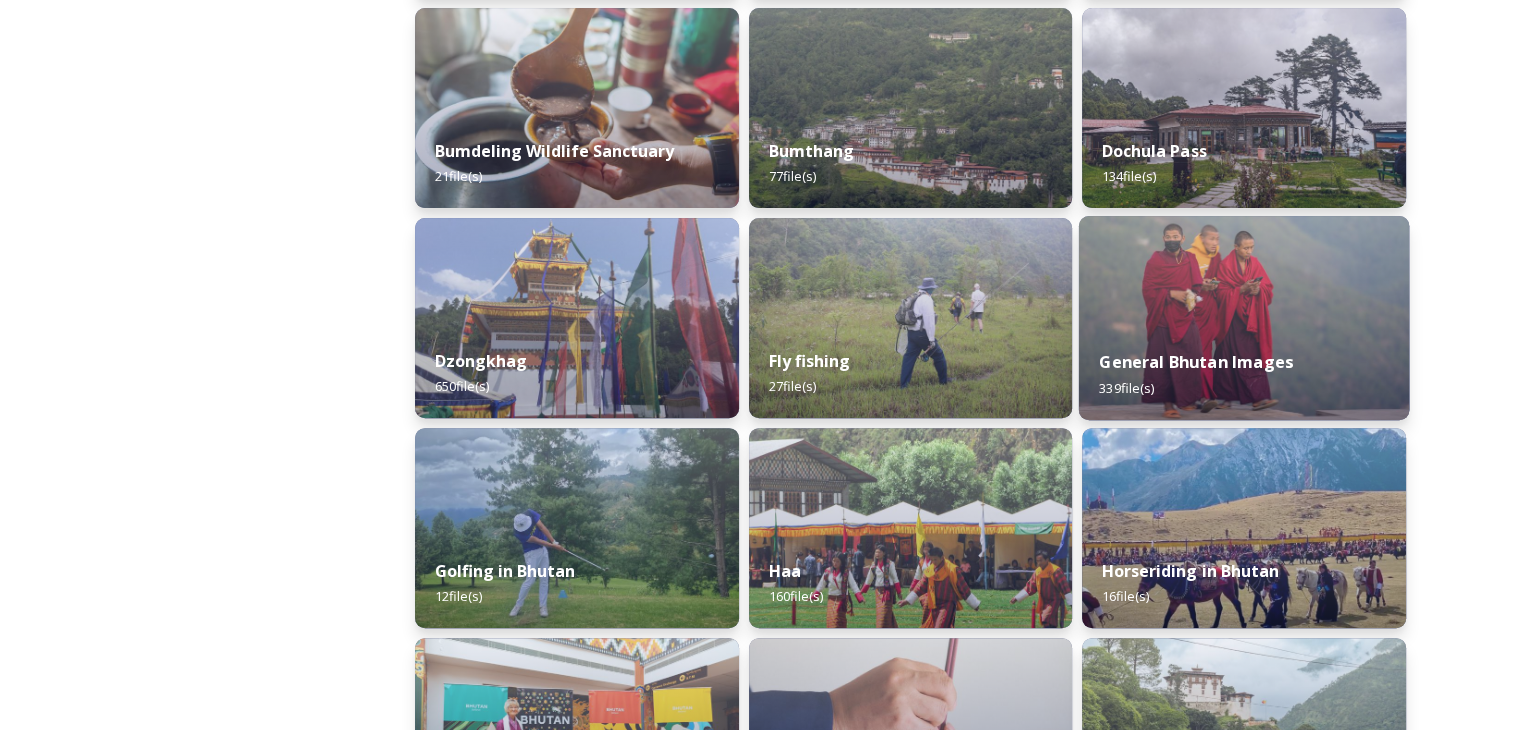 click on "General Bhutan Images 339  file(s)" at bounding box center (1244, 374) 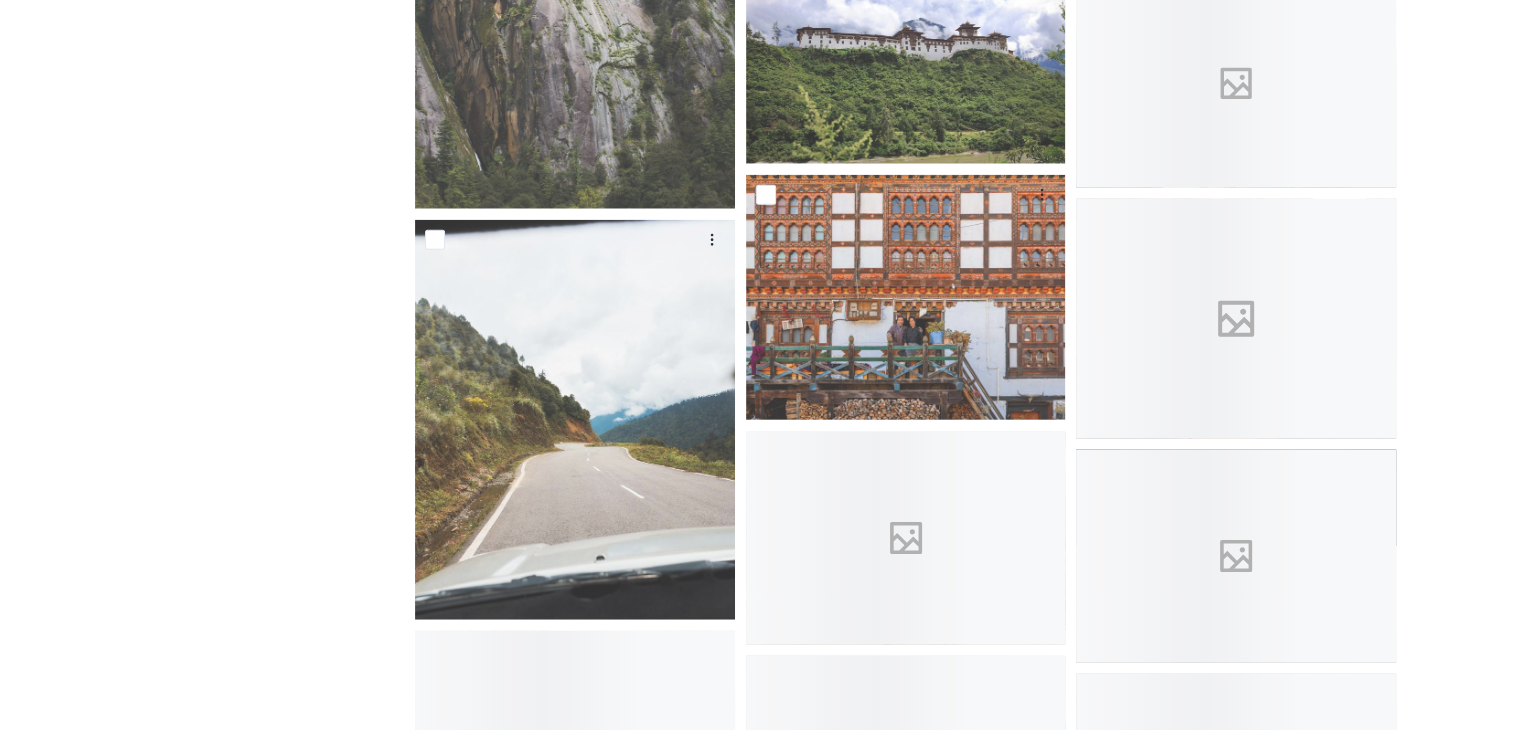 scroll, scrollTop: 19970, scrollLeft: 0, axis: vertical 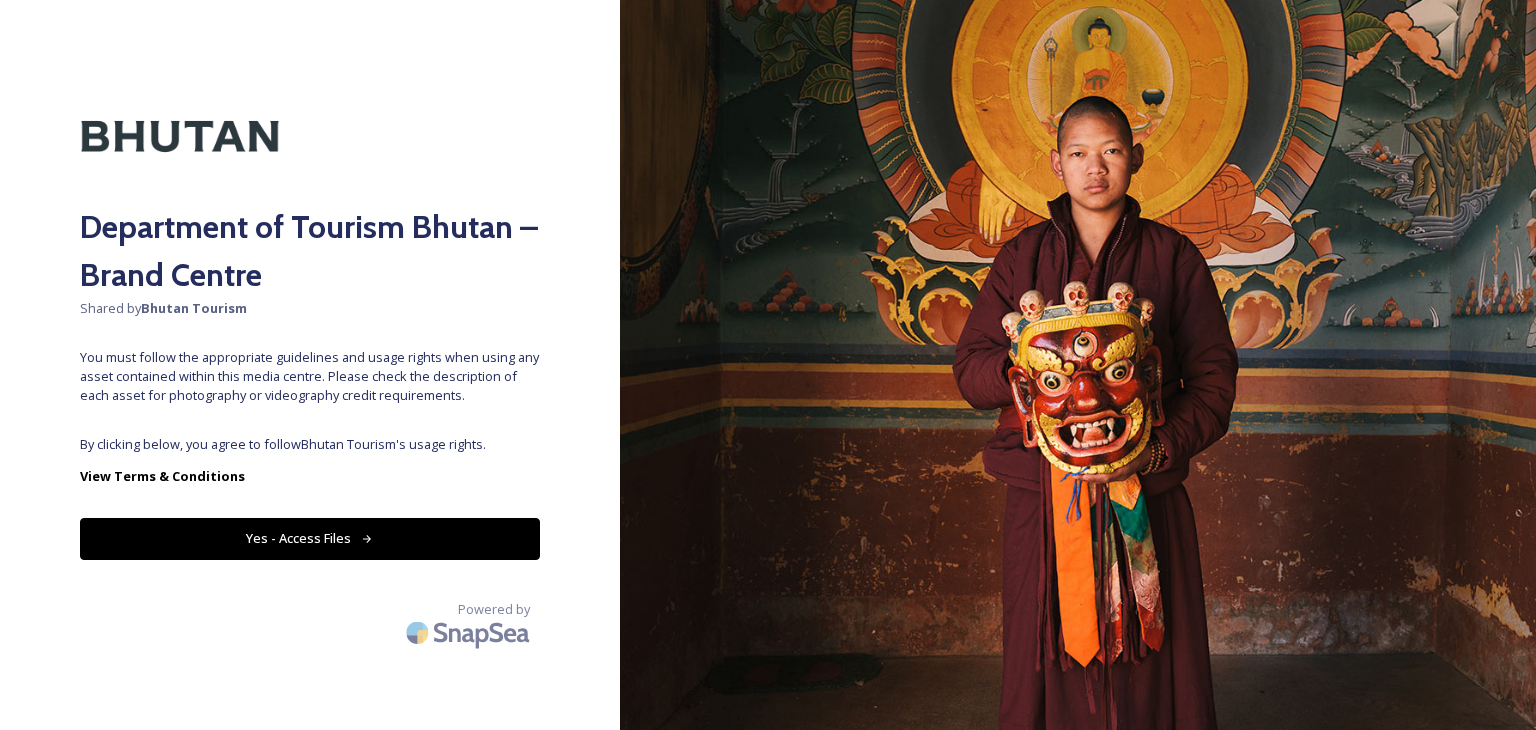 click on "Yes - Access Files" at bounding box center [310, 538] 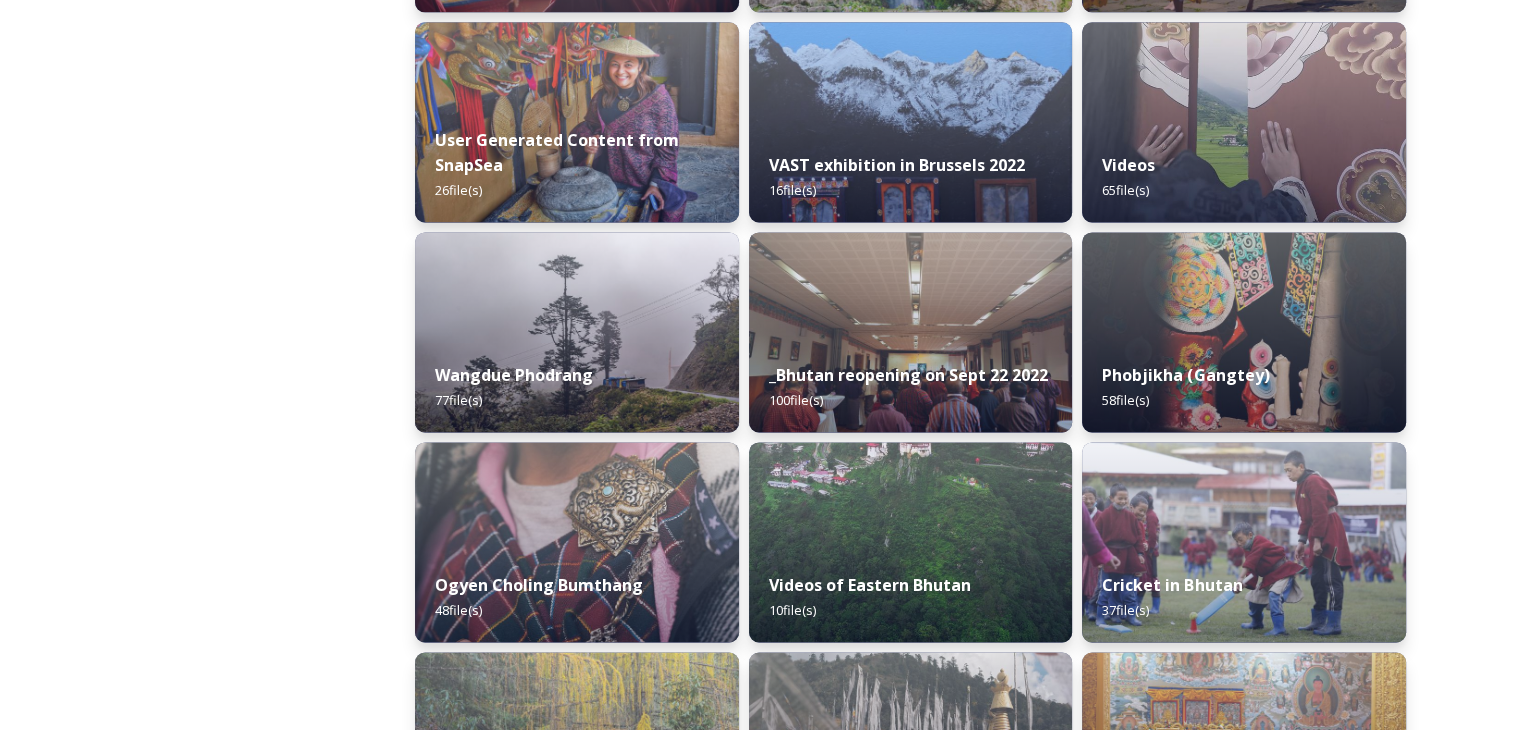 scroll, scrollTop: 2823, scrollLeft: 0, axis: vertical 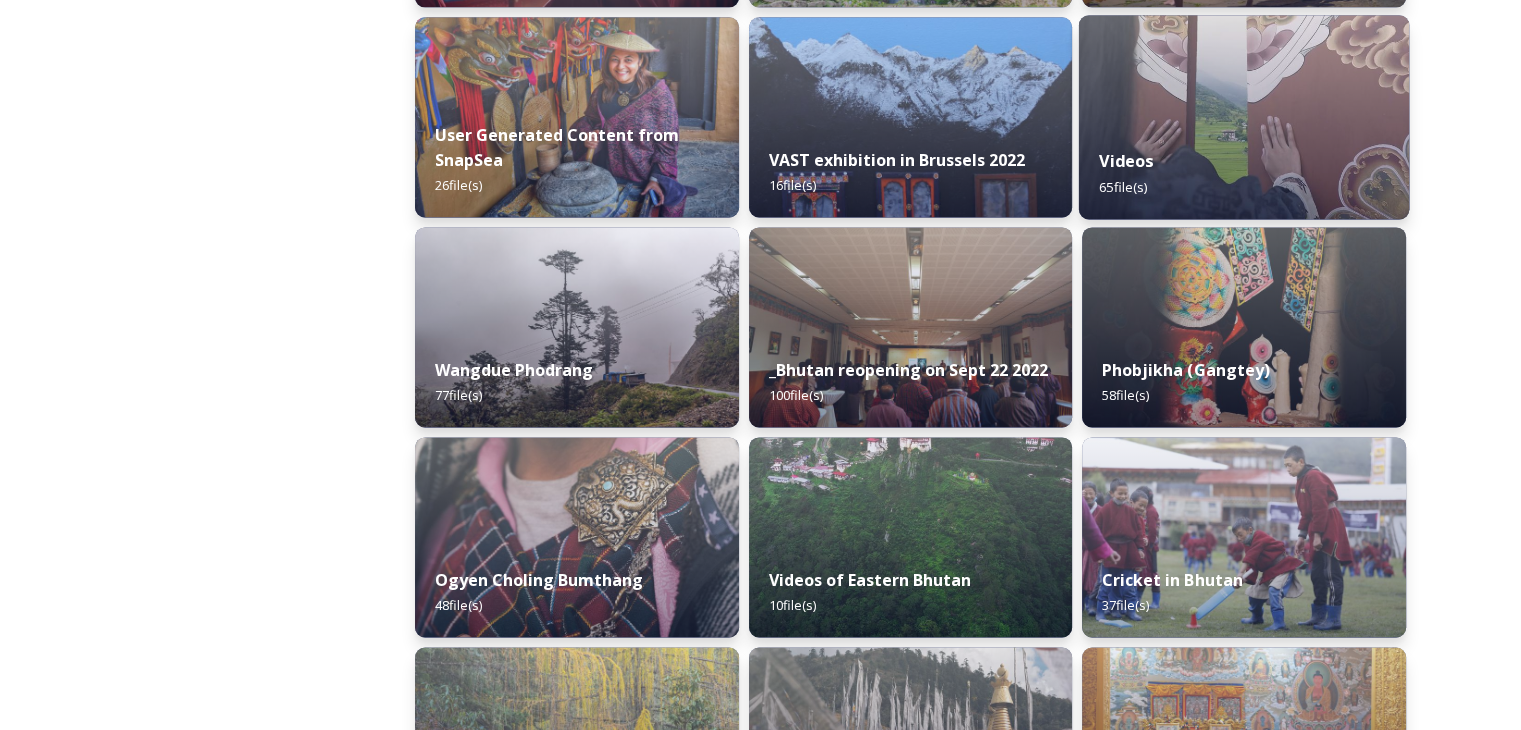 click at bounding box center (1244, 117) 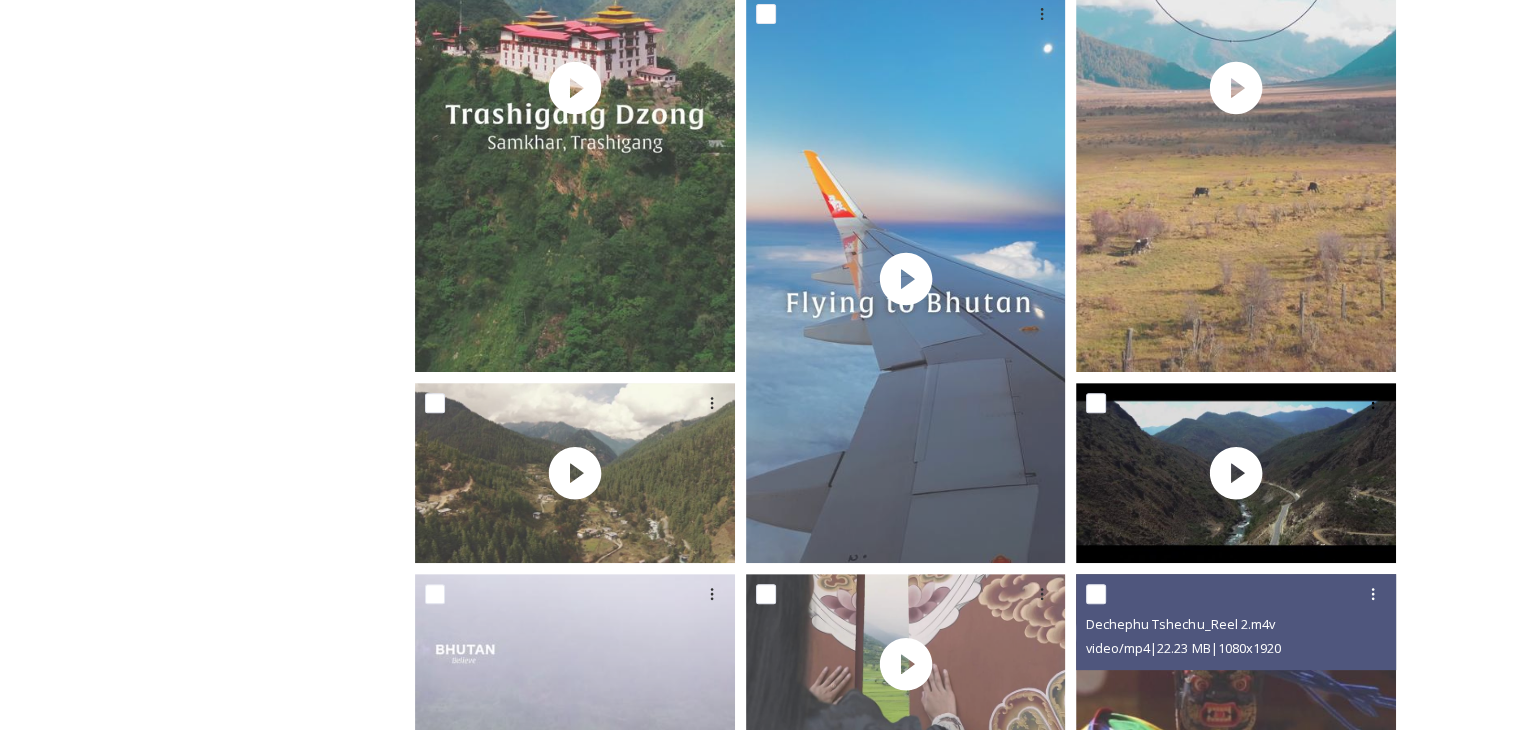 scroll, scrollTop: 578, scrollLeft: 0, axis: vertical 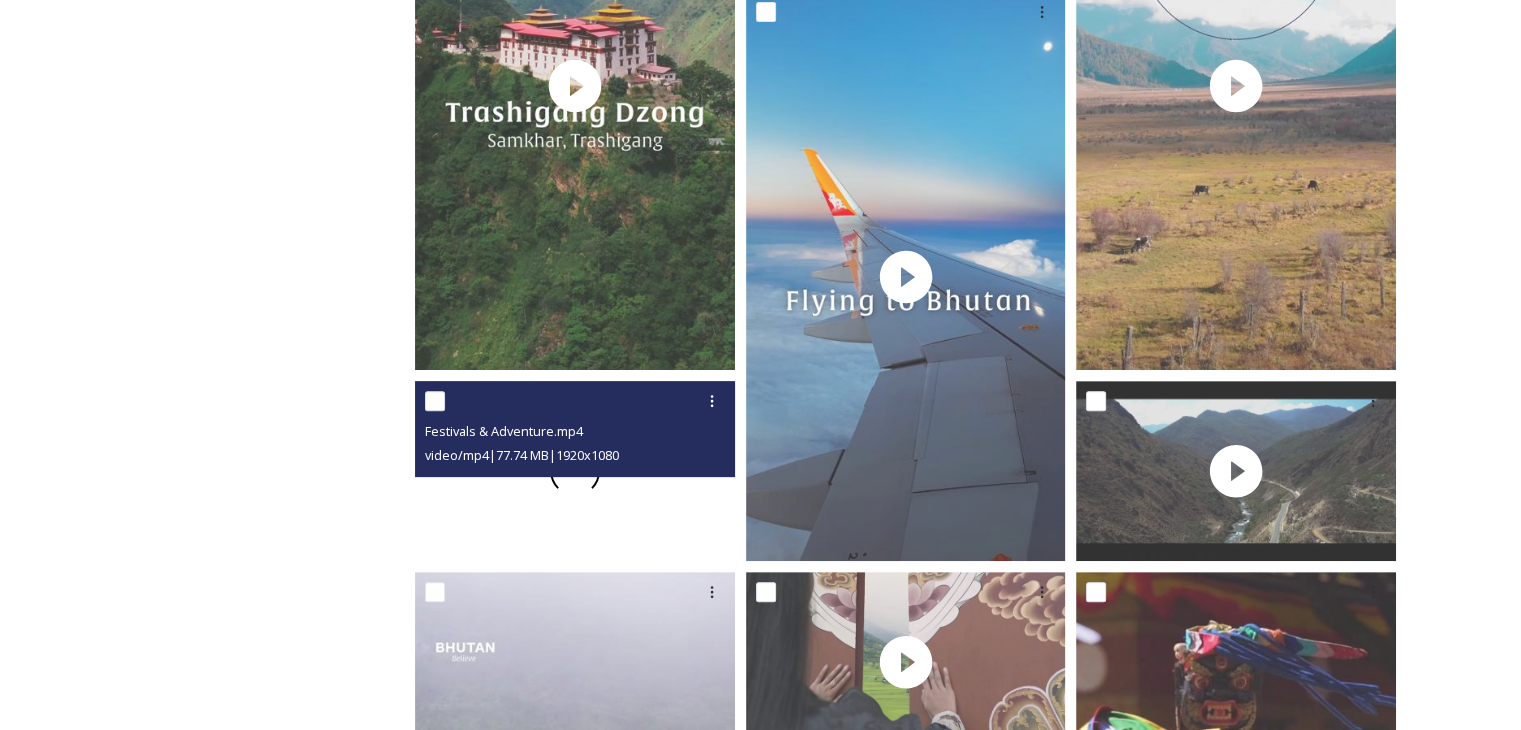 click at bounding box center [575, 471] 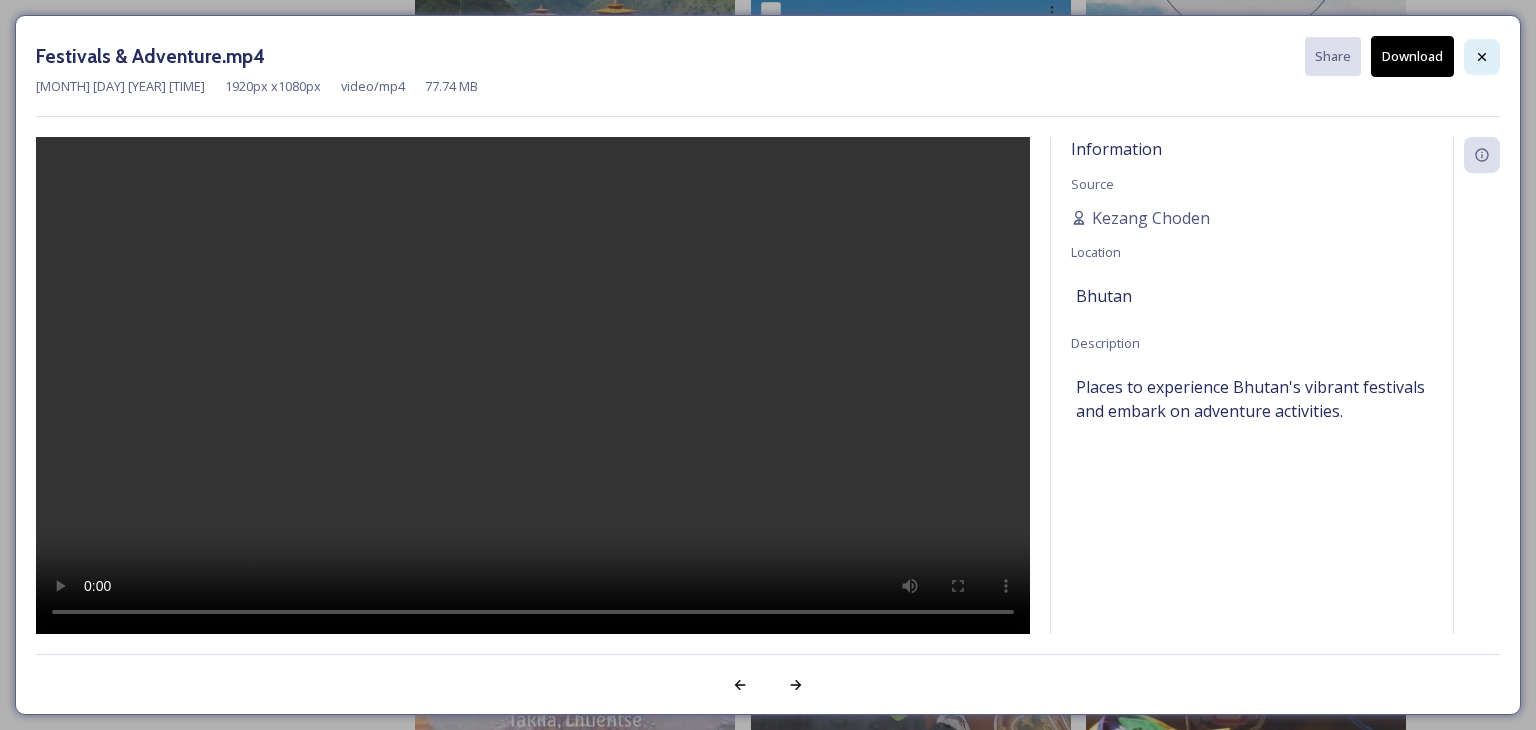 click 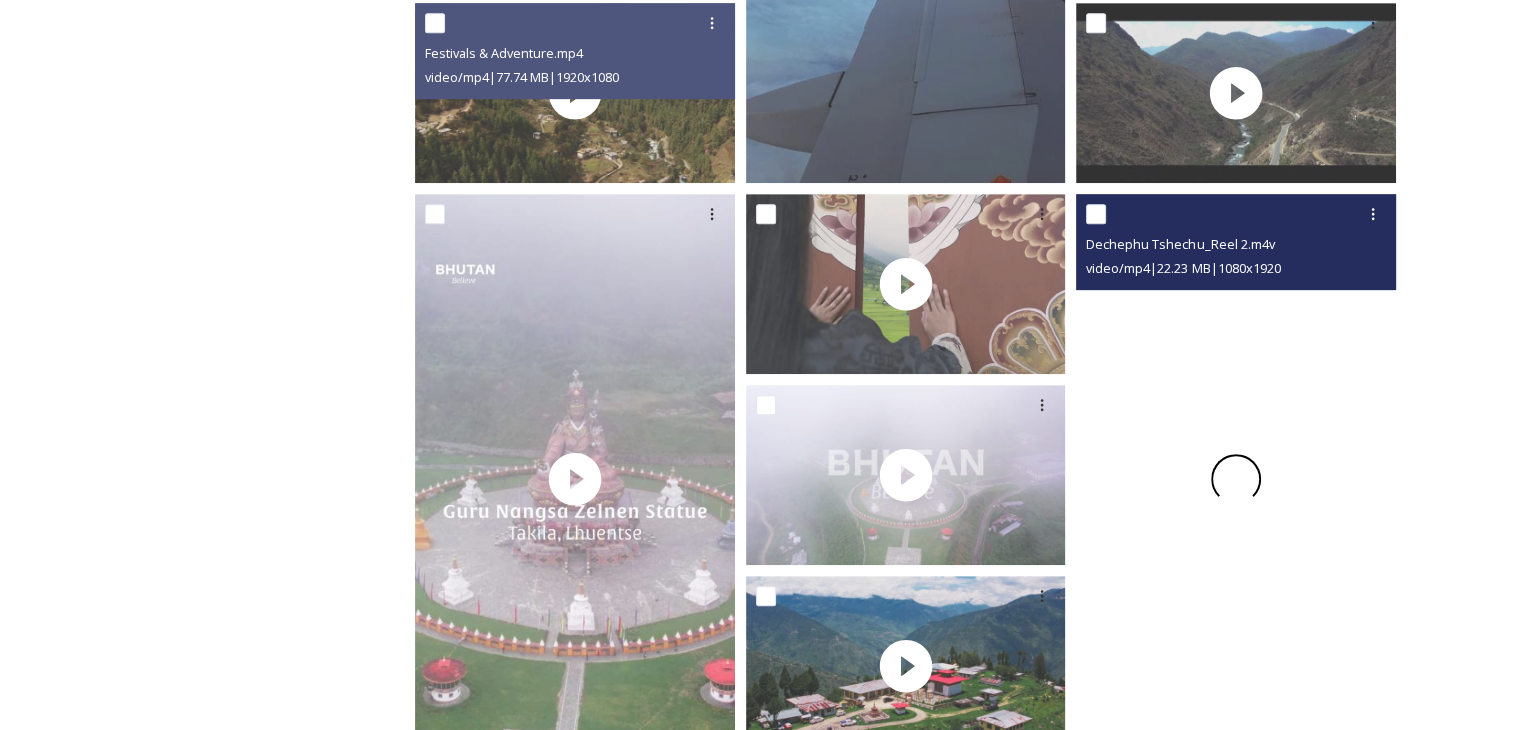 scroll, scrollTop: 958, scrollLeft: 0, axis: vertical 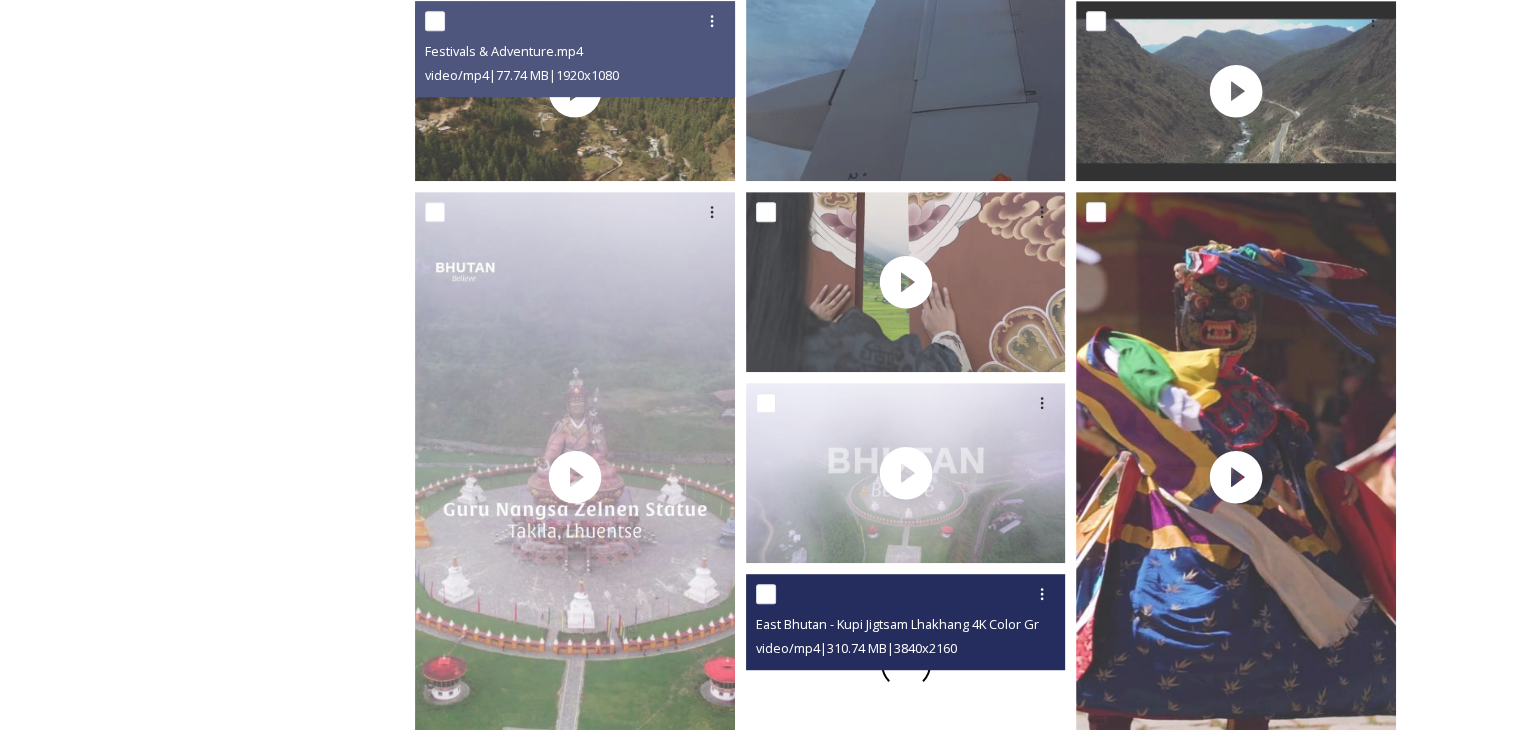 click at bounding box center [906, 664] 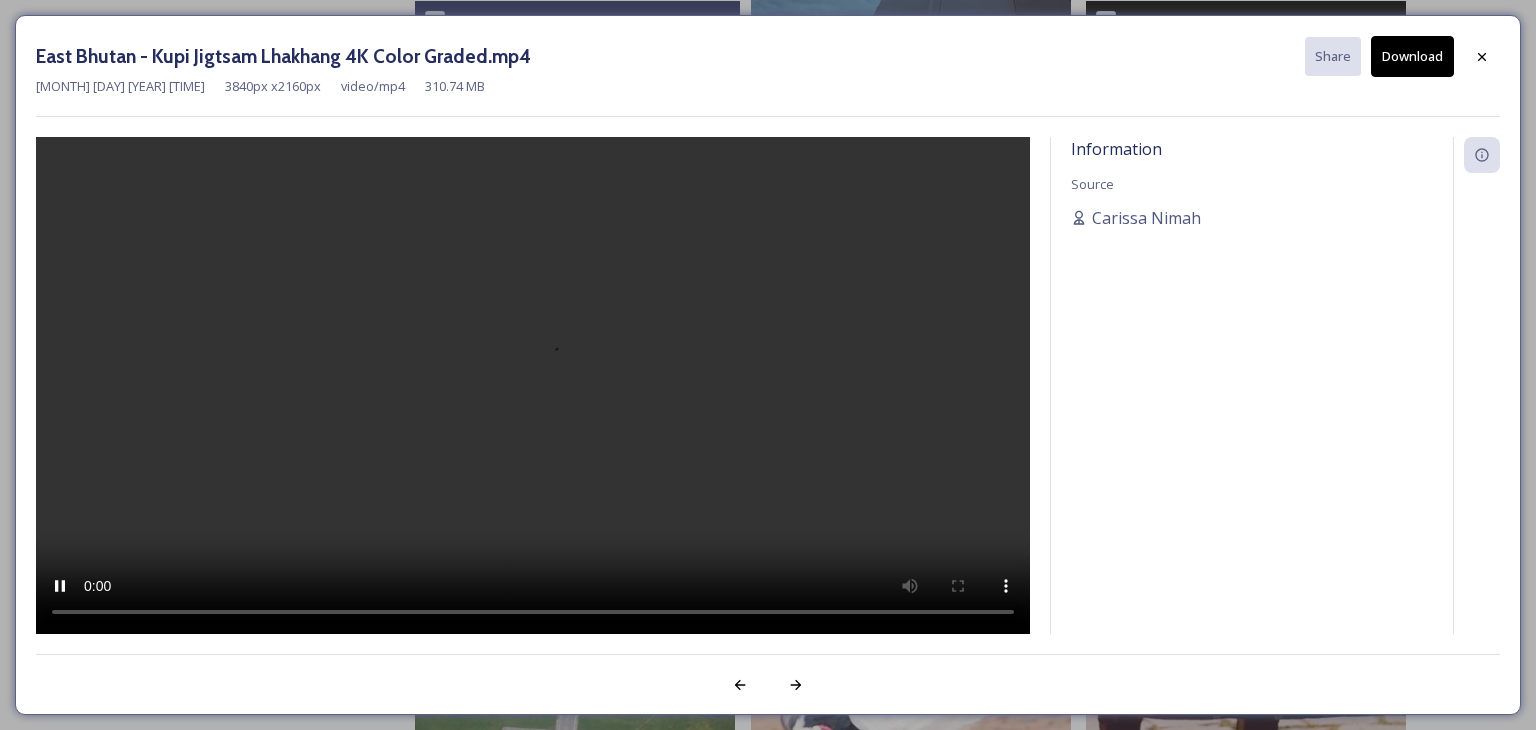 click at bounding box center [533, 385] 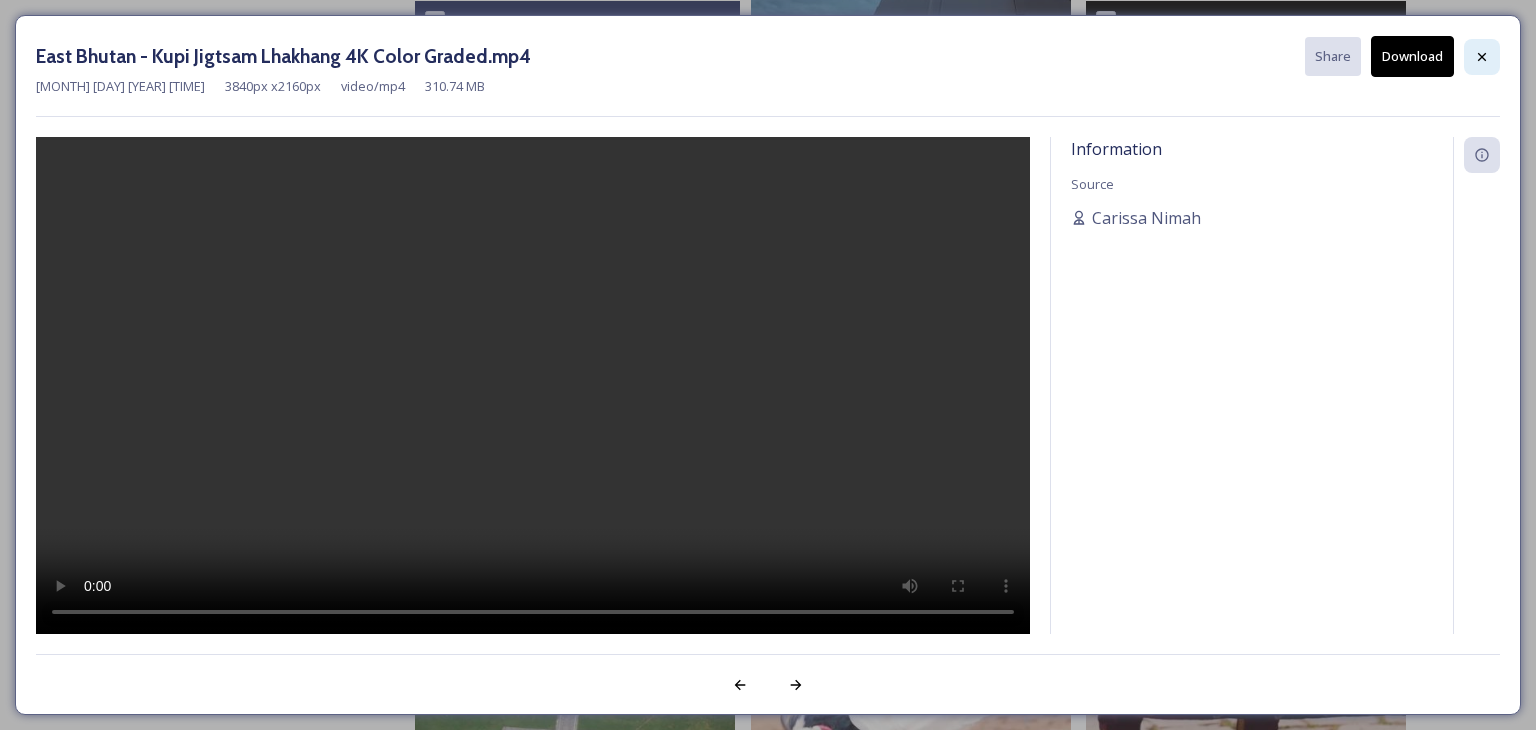 click 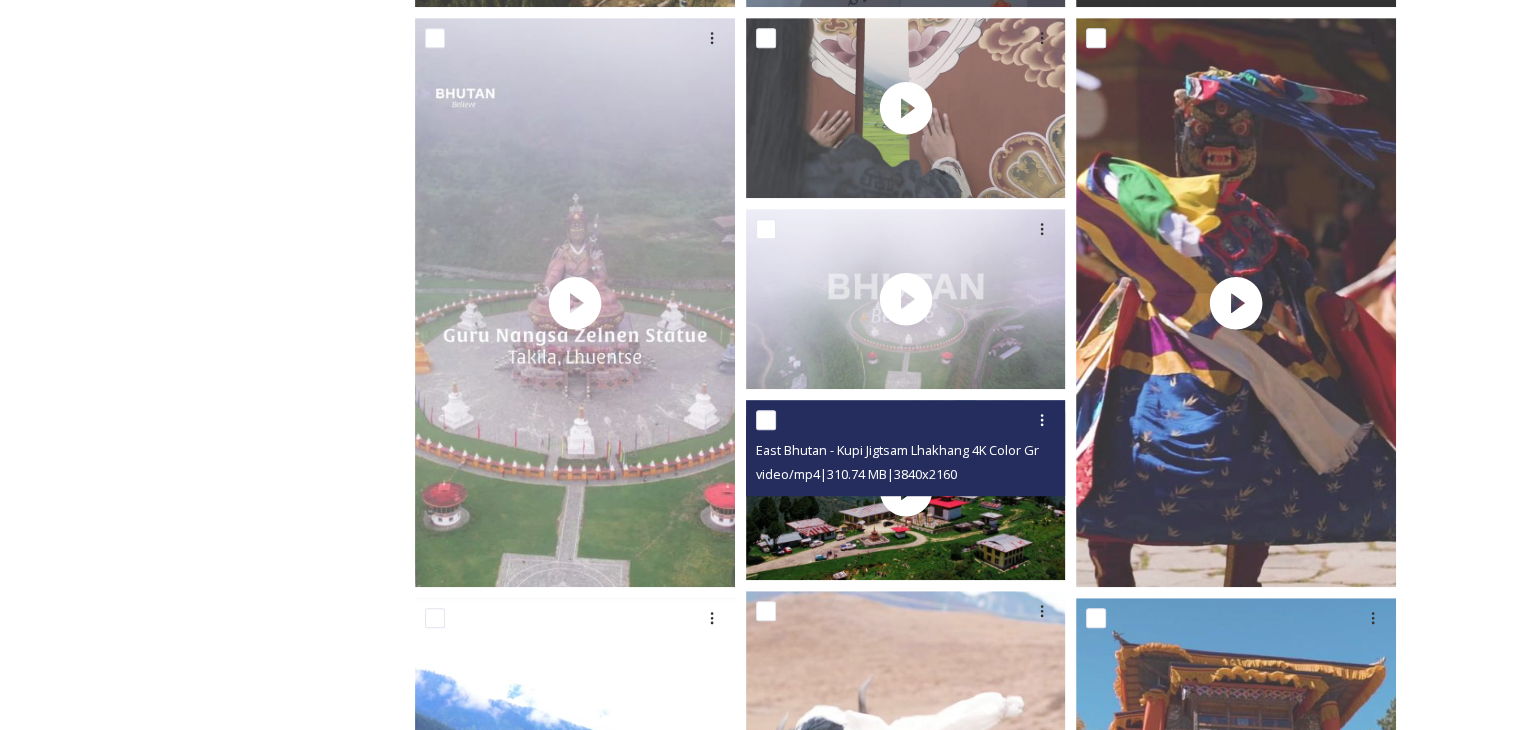 scroll, scrollTop: 1135, scrollLeft: 0, axis: vertical 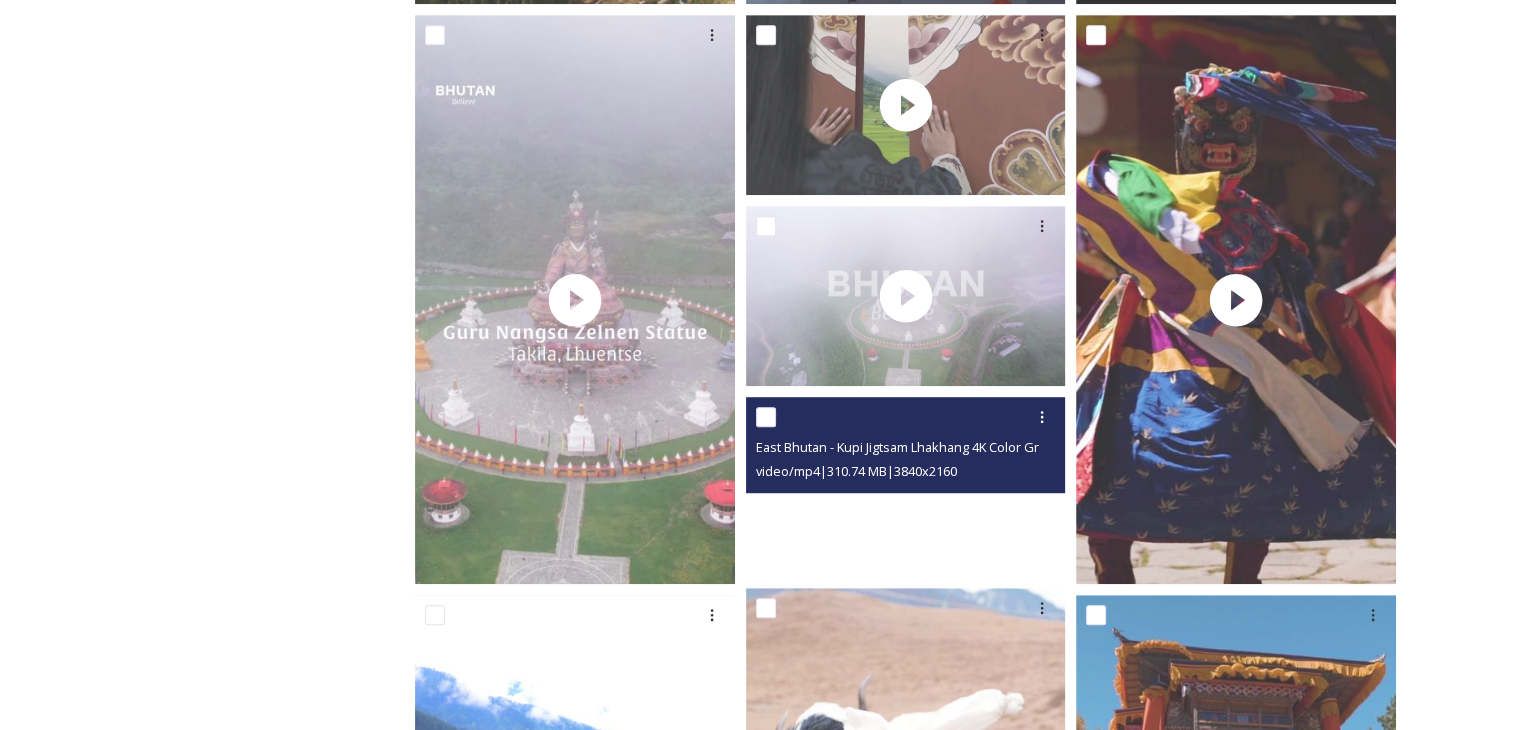 click at bounding box center (906, 487) 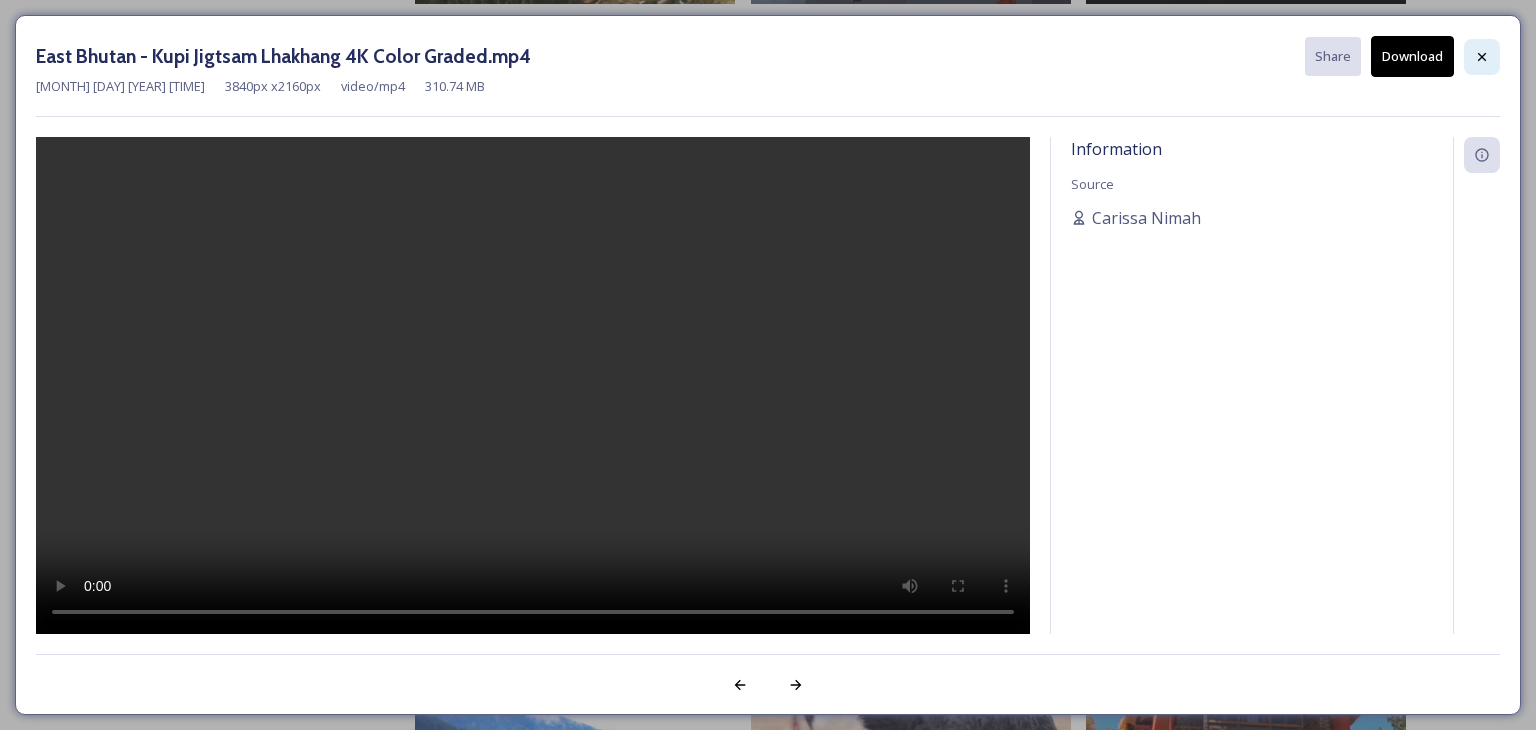 click 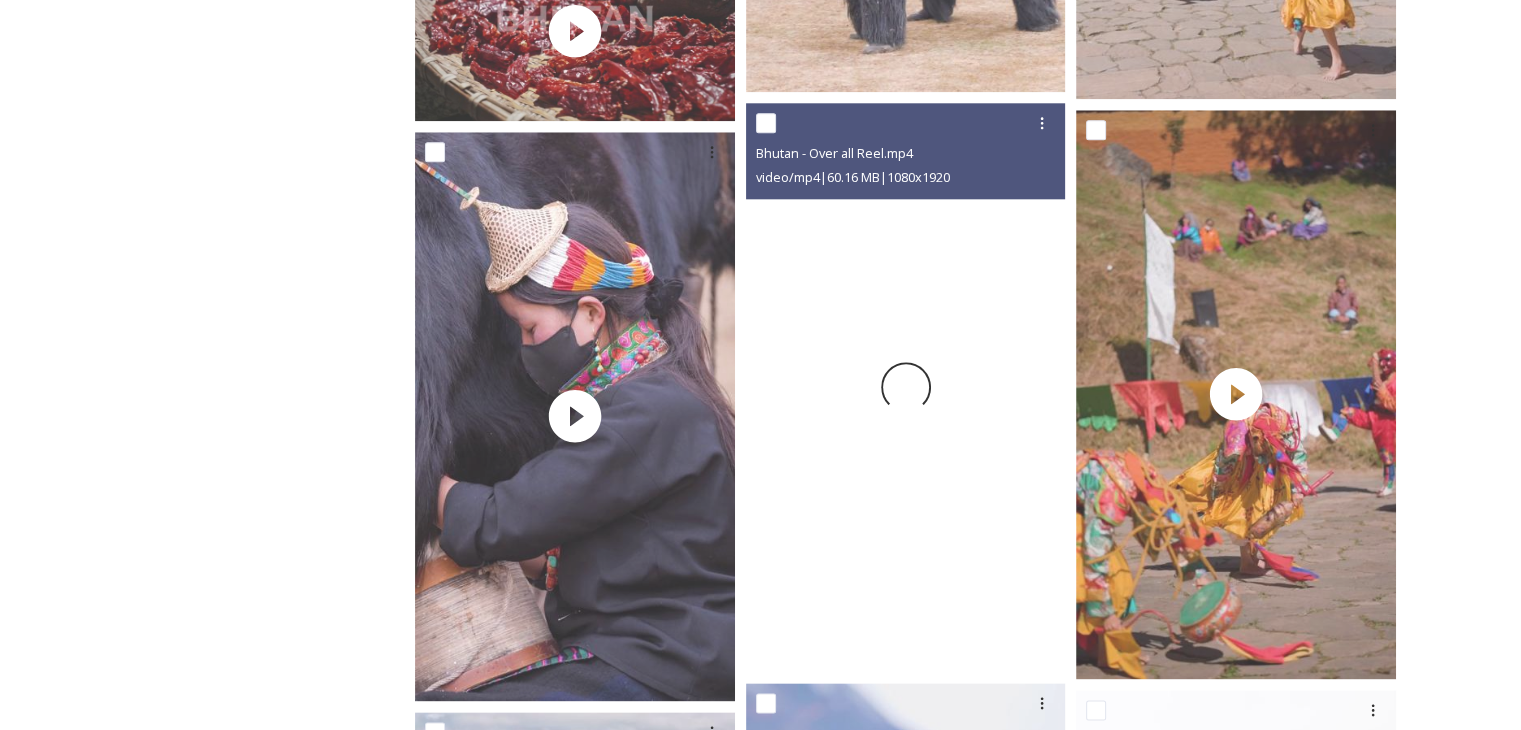 scroll, scrollTop: 2204, scrollLeft: 0, axis: vertical 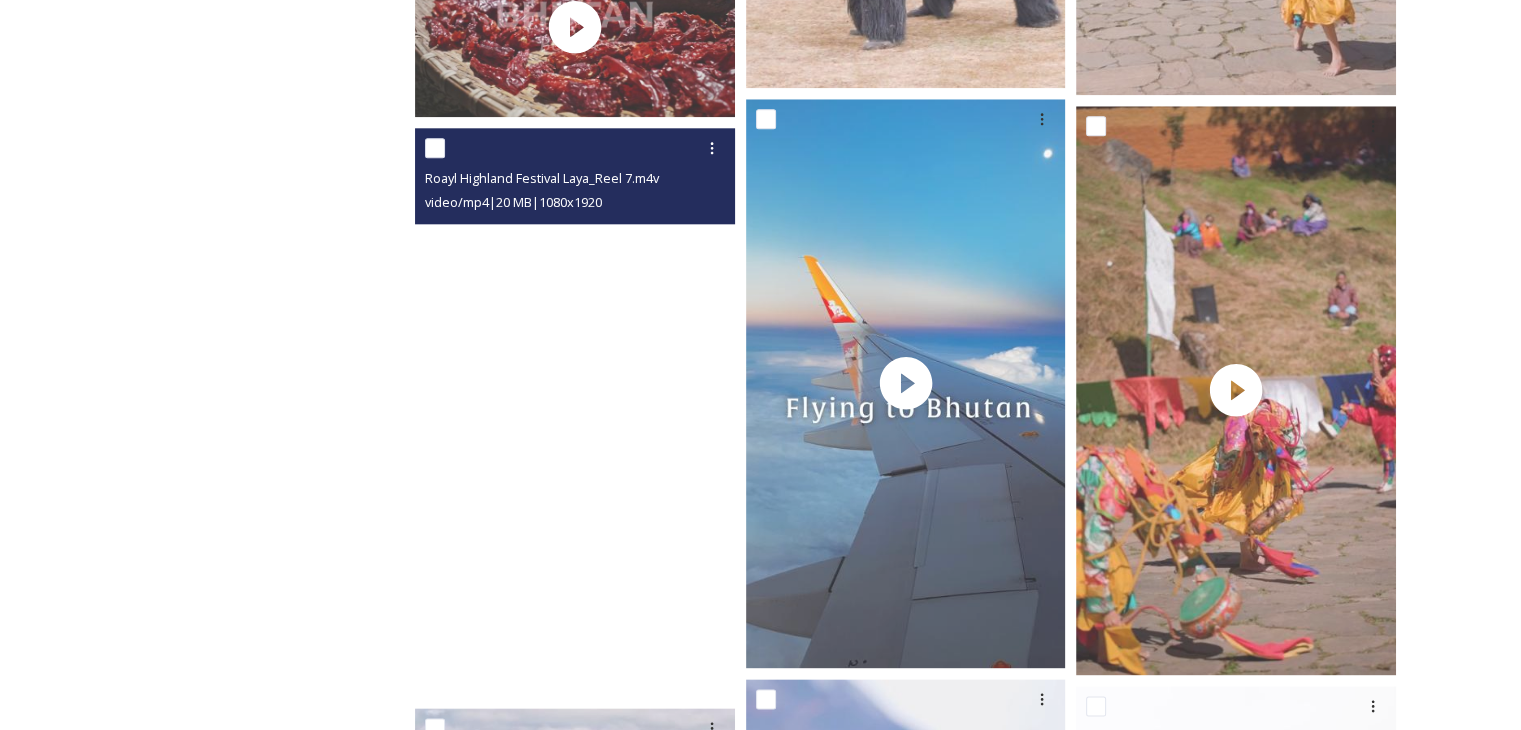 click at bounding box center [575, 412] 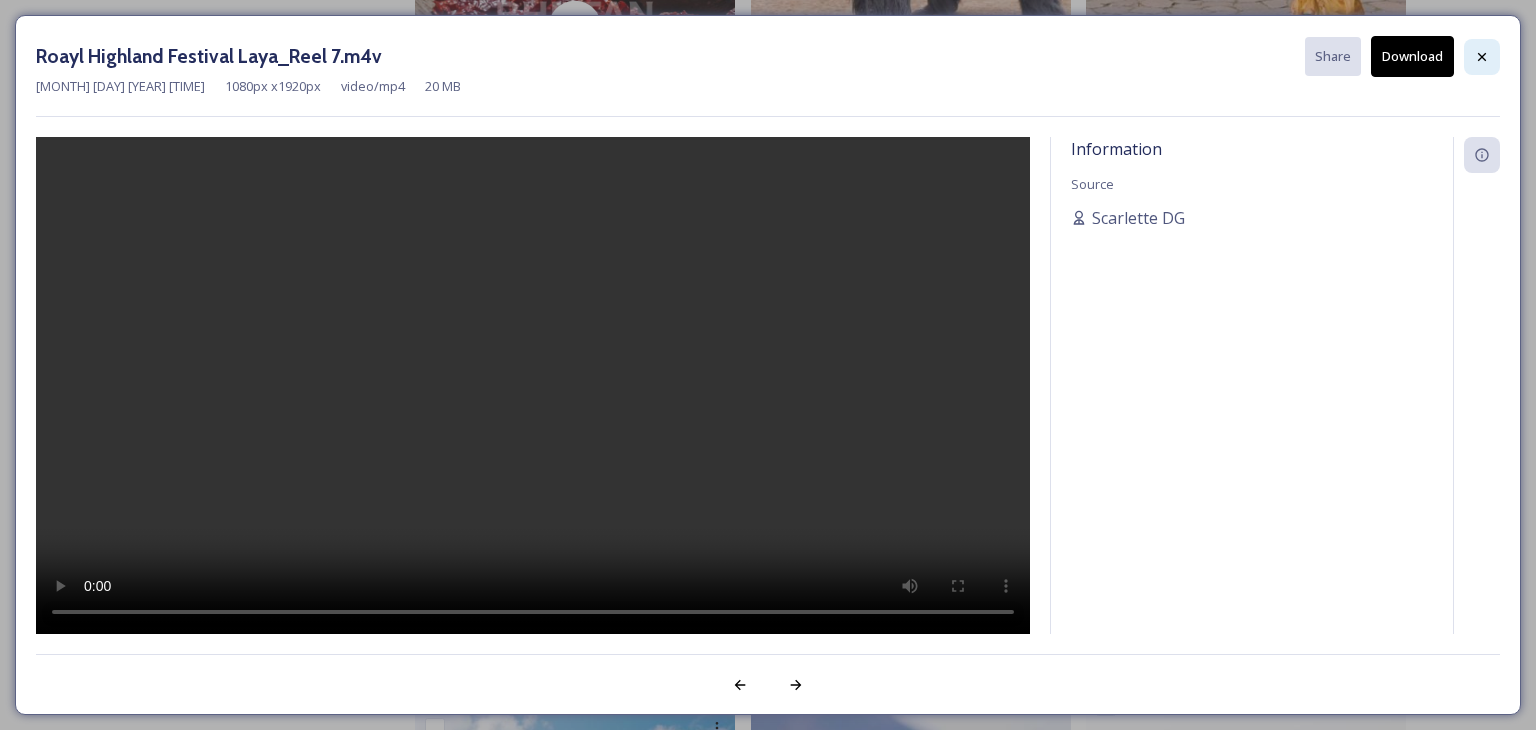 click 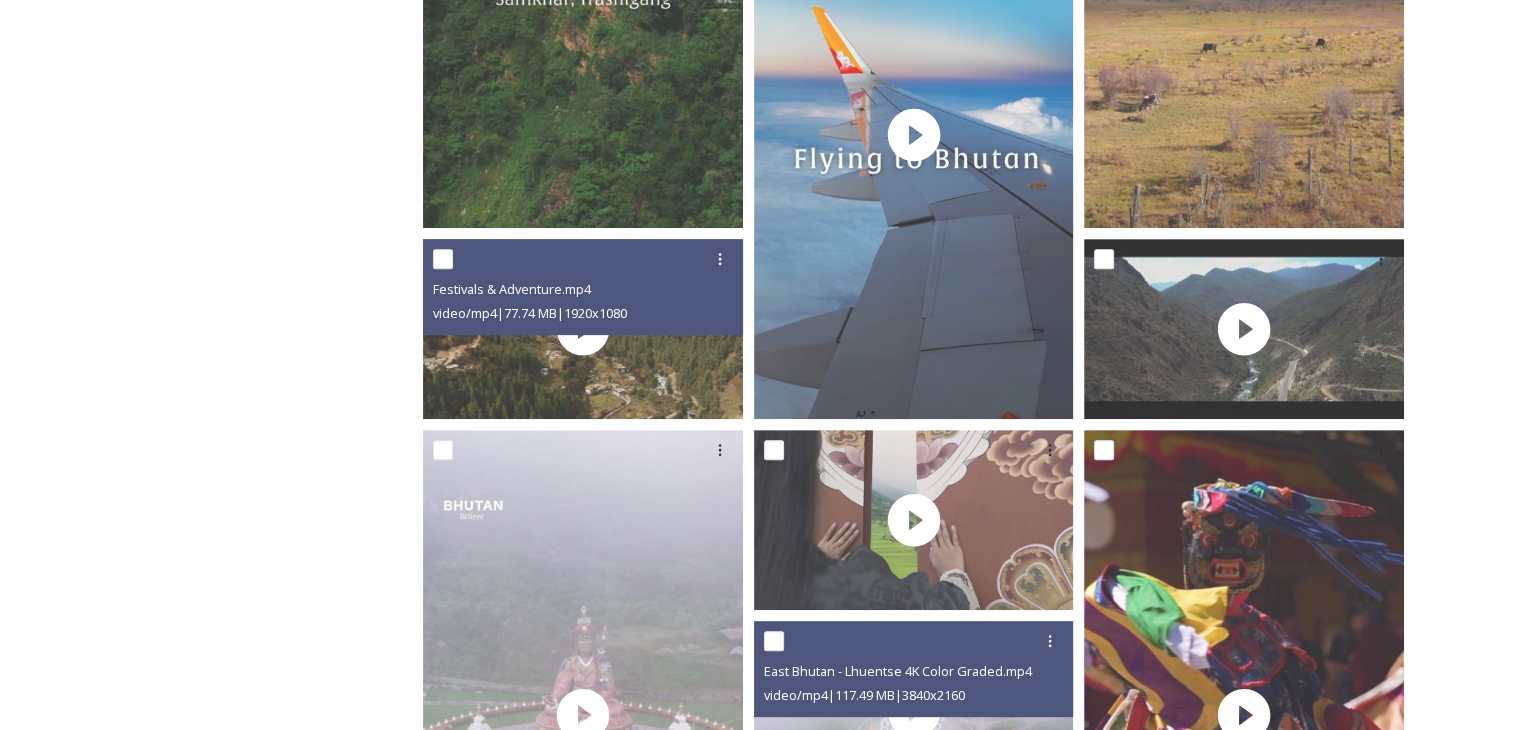 scroll, scrollTop: 716, scrollLeft: 0, axis: vertical 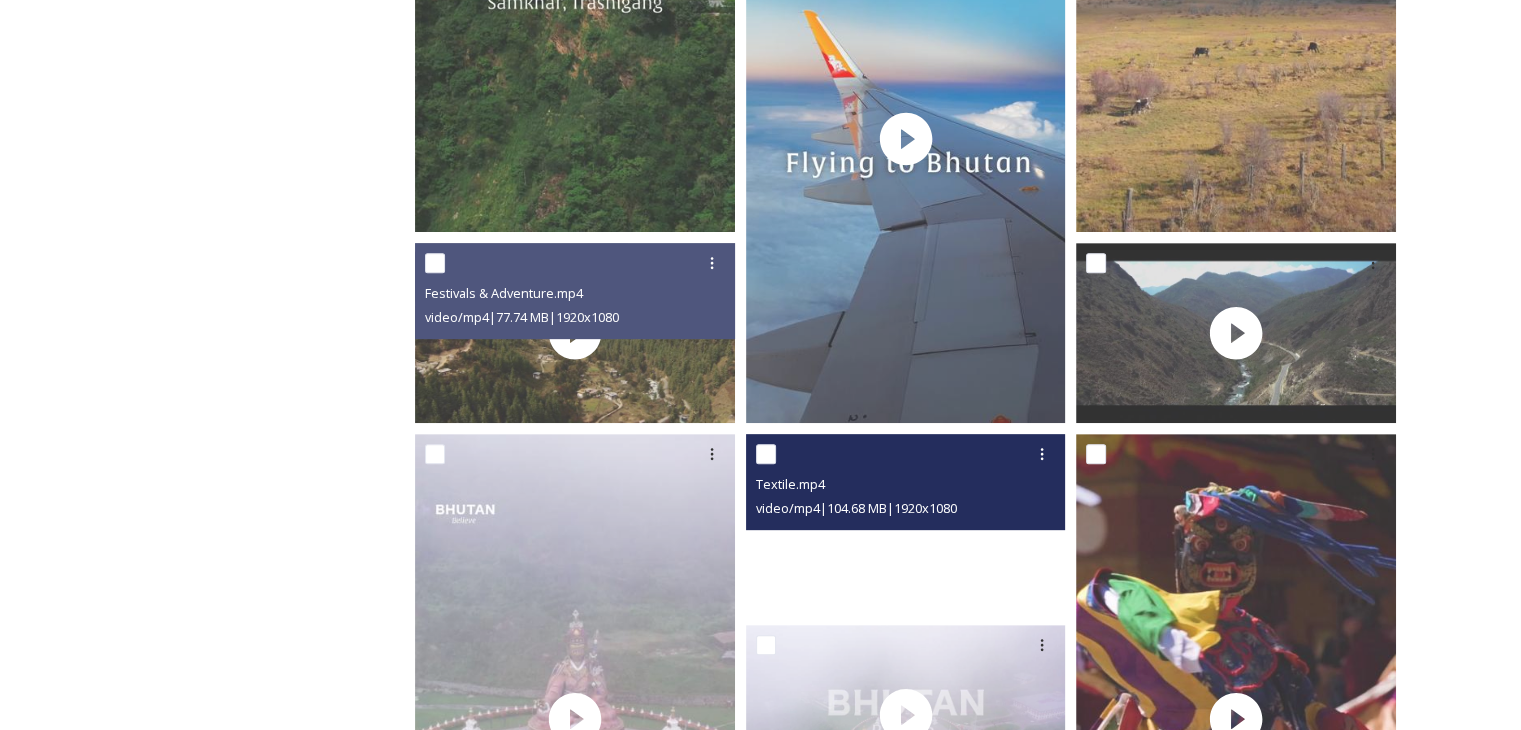 click at bounding box center (906, 524) 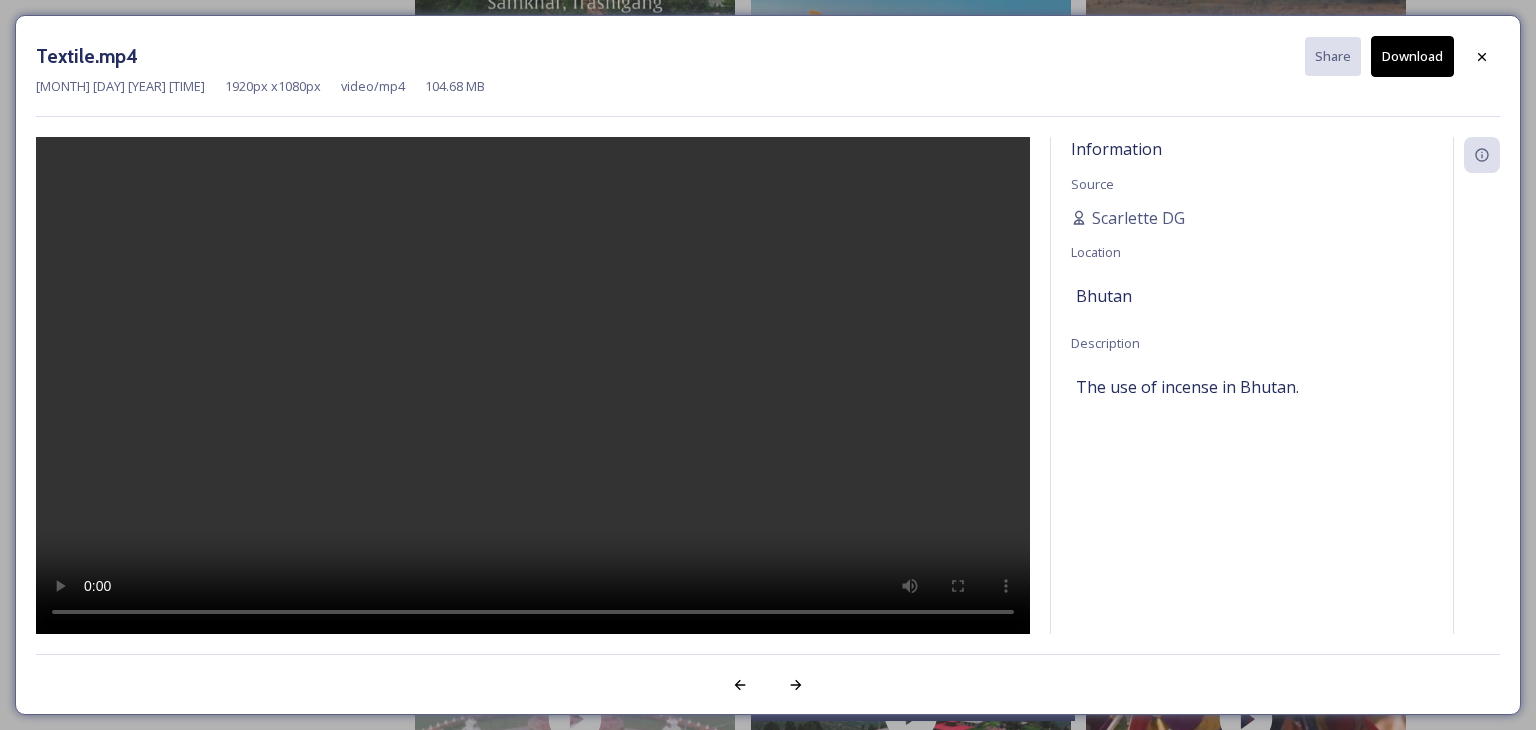 drag, startPoint x: 497, startPoint y: 282, endPoint x: 419, endPoint y: 291, distance: 78.51752 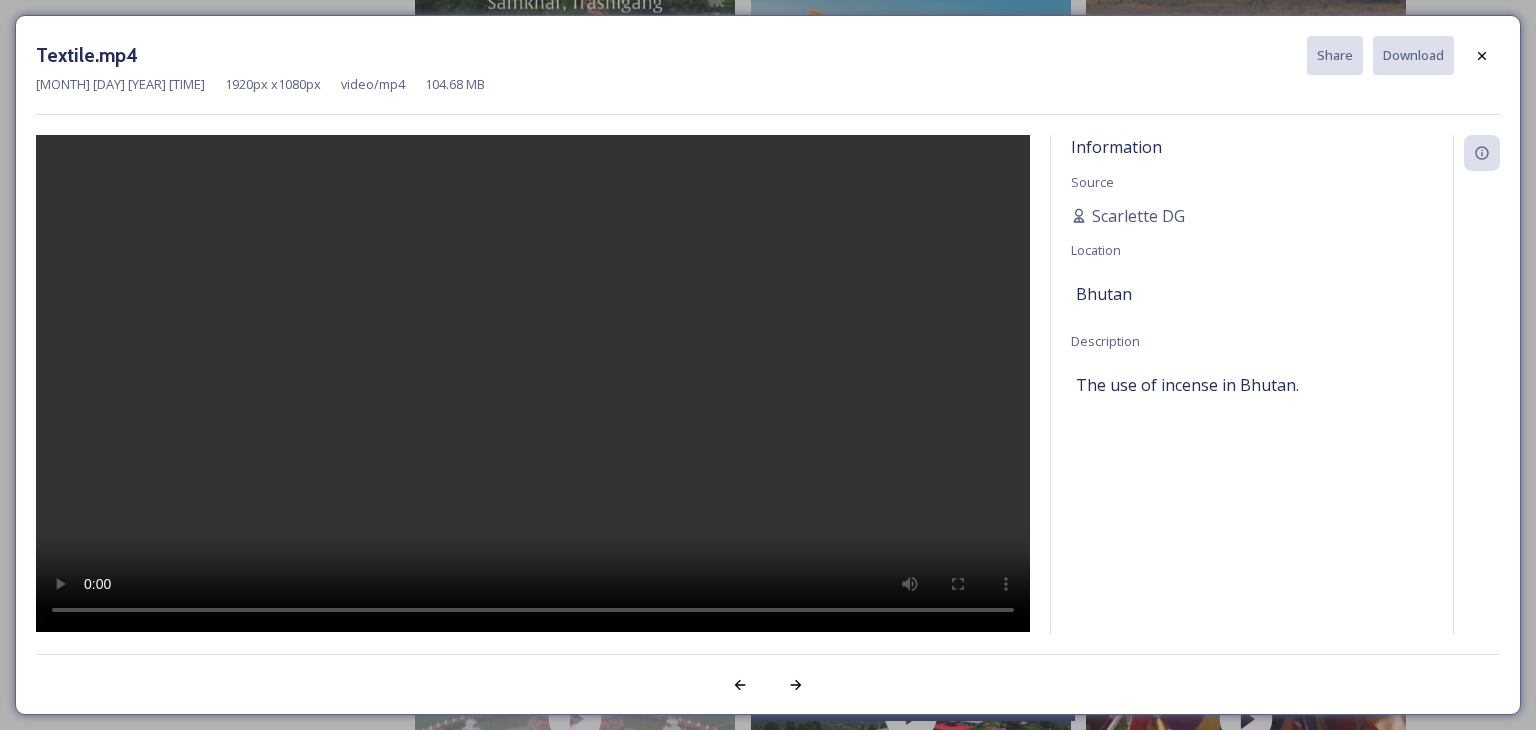 click at bounding box center [533, 383] 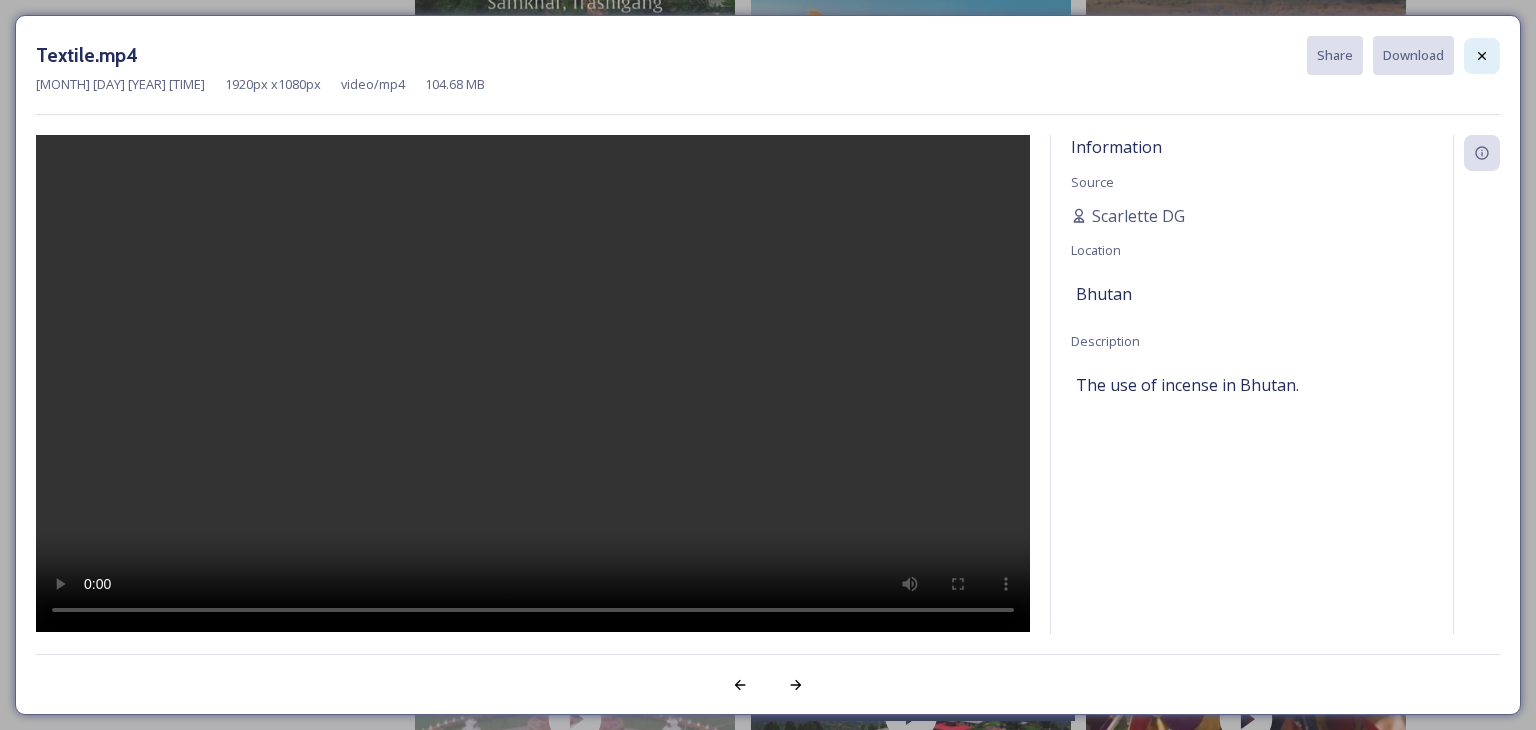 click 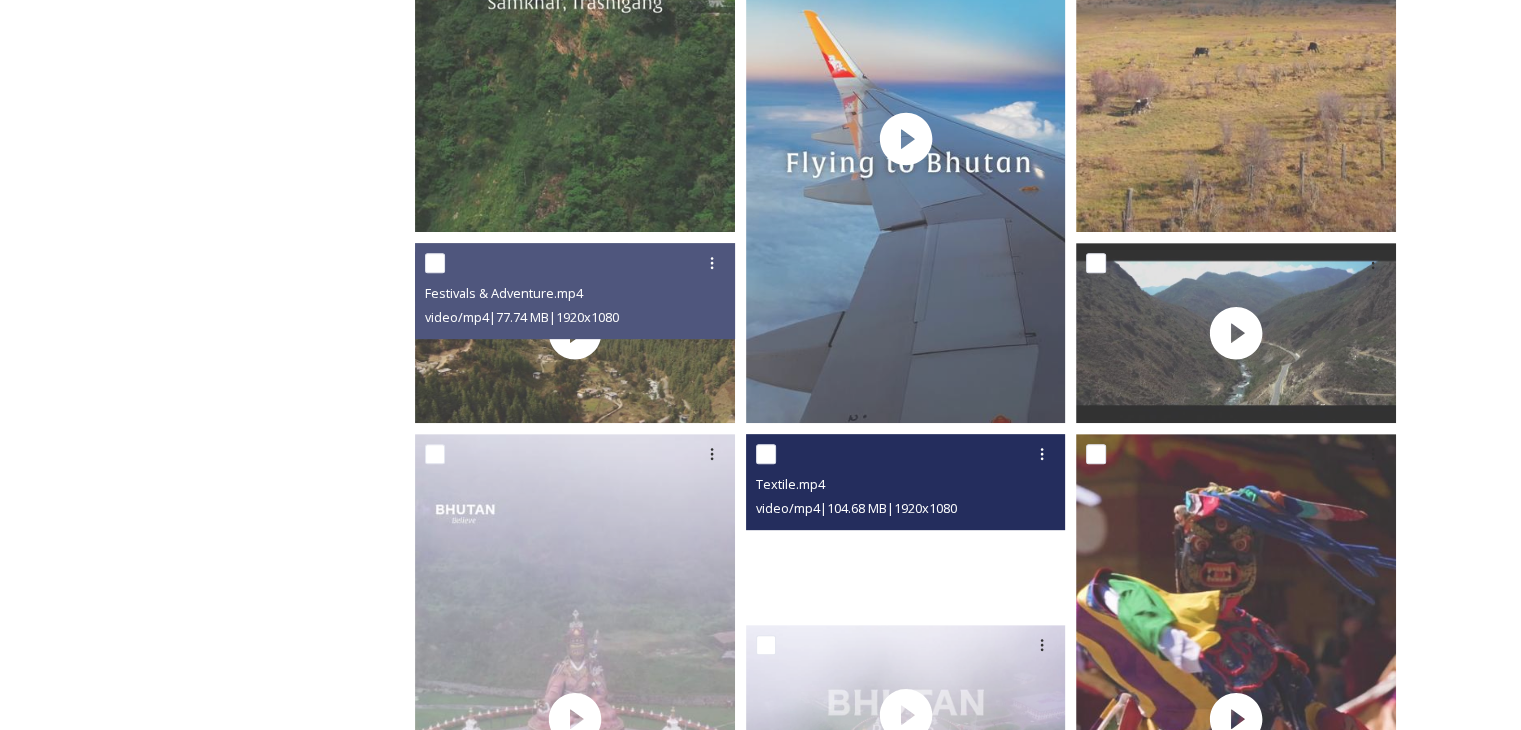 click at bounding box center (906, 524) 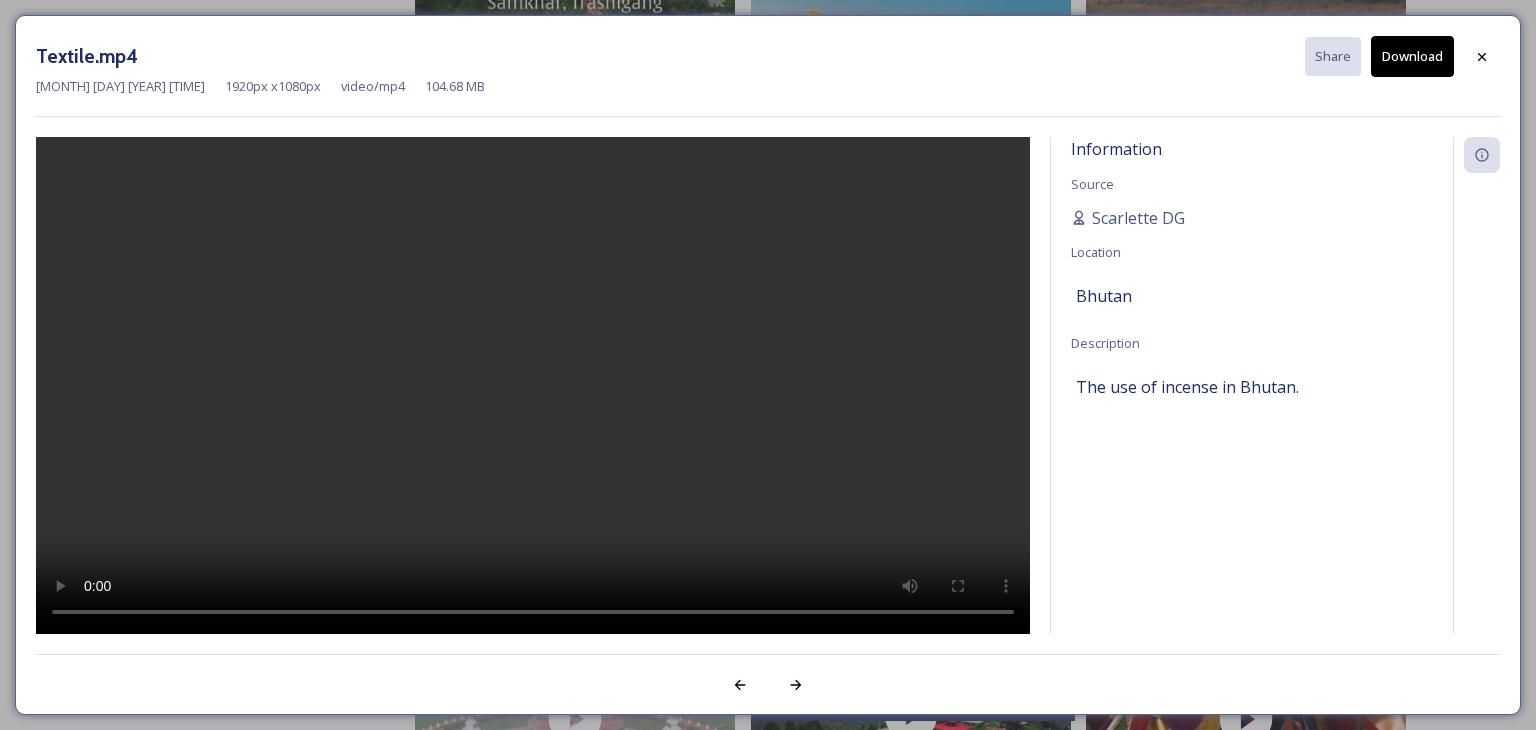 click on "Download" at bounding box center [1412, 56] 